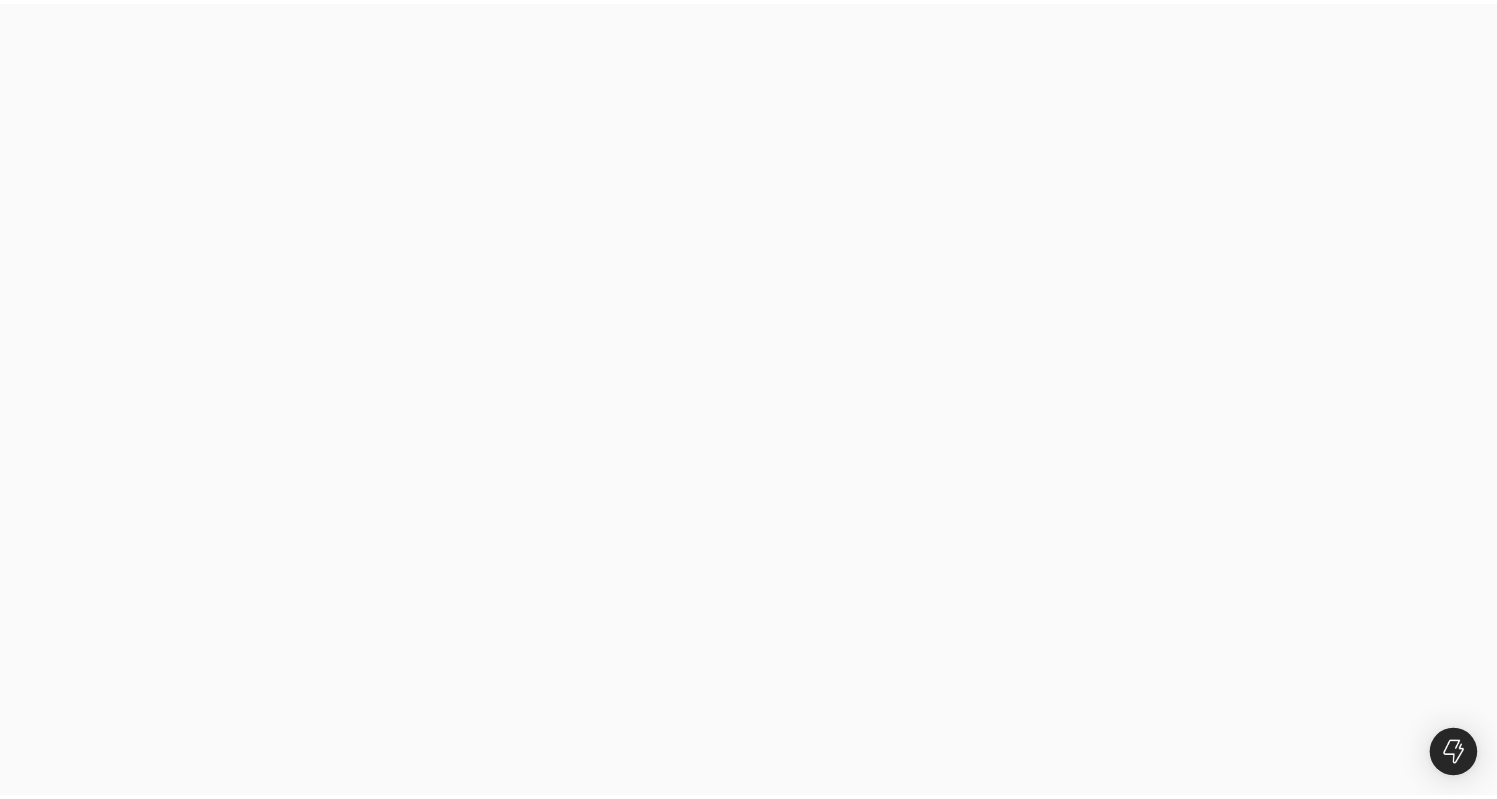 scroll, scrollTop: 0, scrollLeft: 0, axis: both 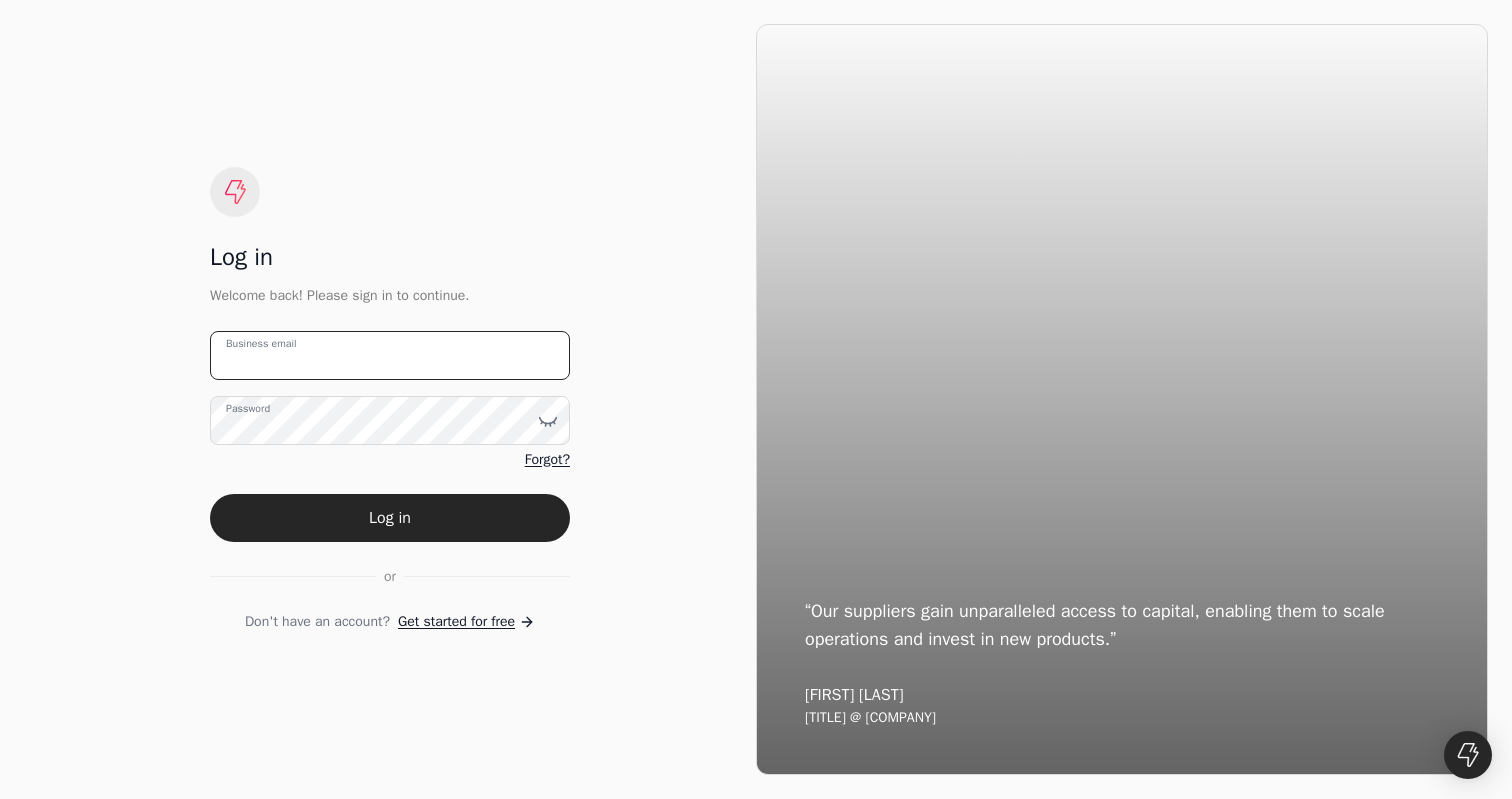 type on "Billing@[COMPANY].ca" 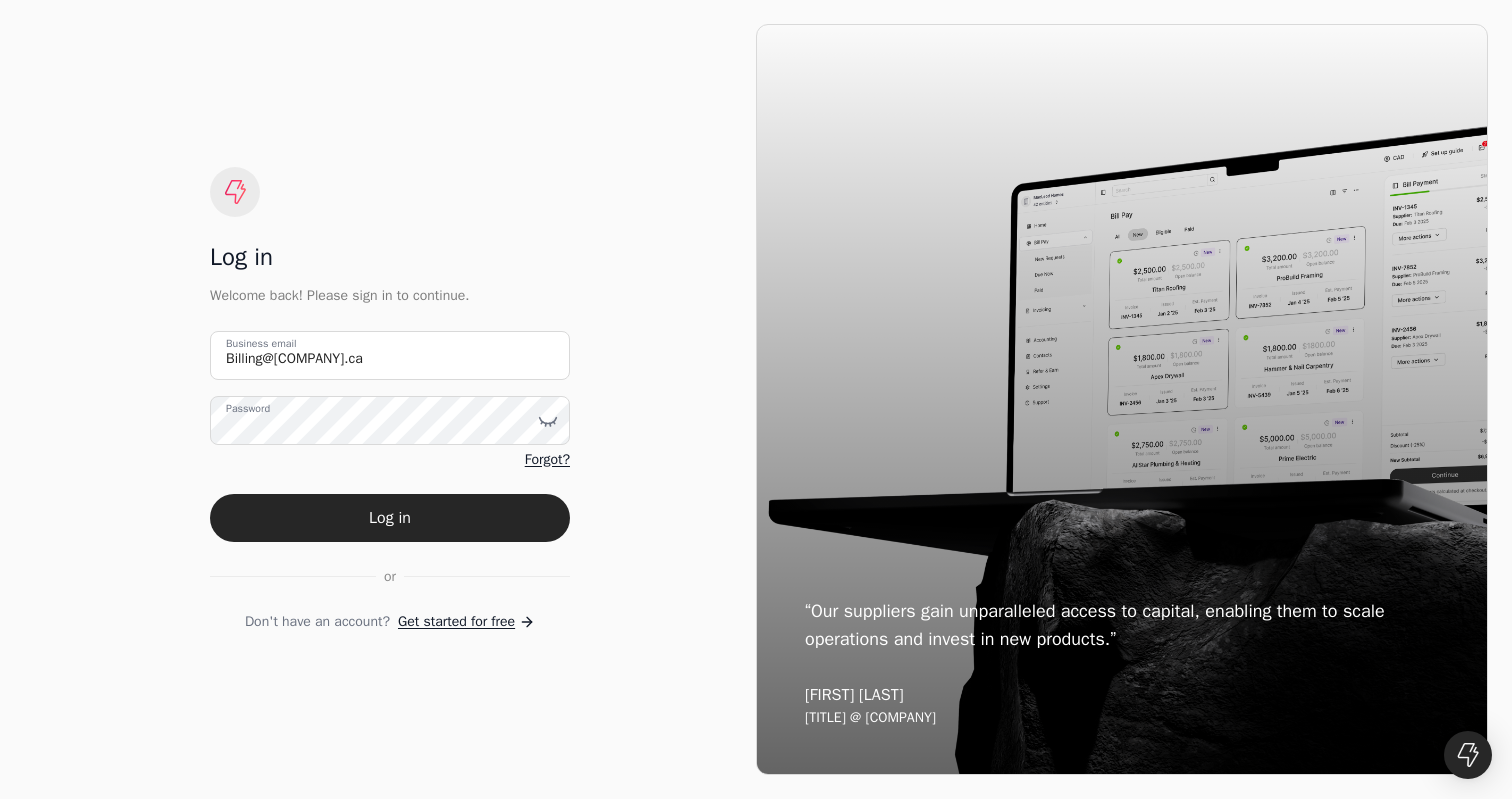 click on "Billing@[COMPANY].ca Business email Password Forgot? Log in or Don't have an account? Get started for free" at bounding box center (390, 481) 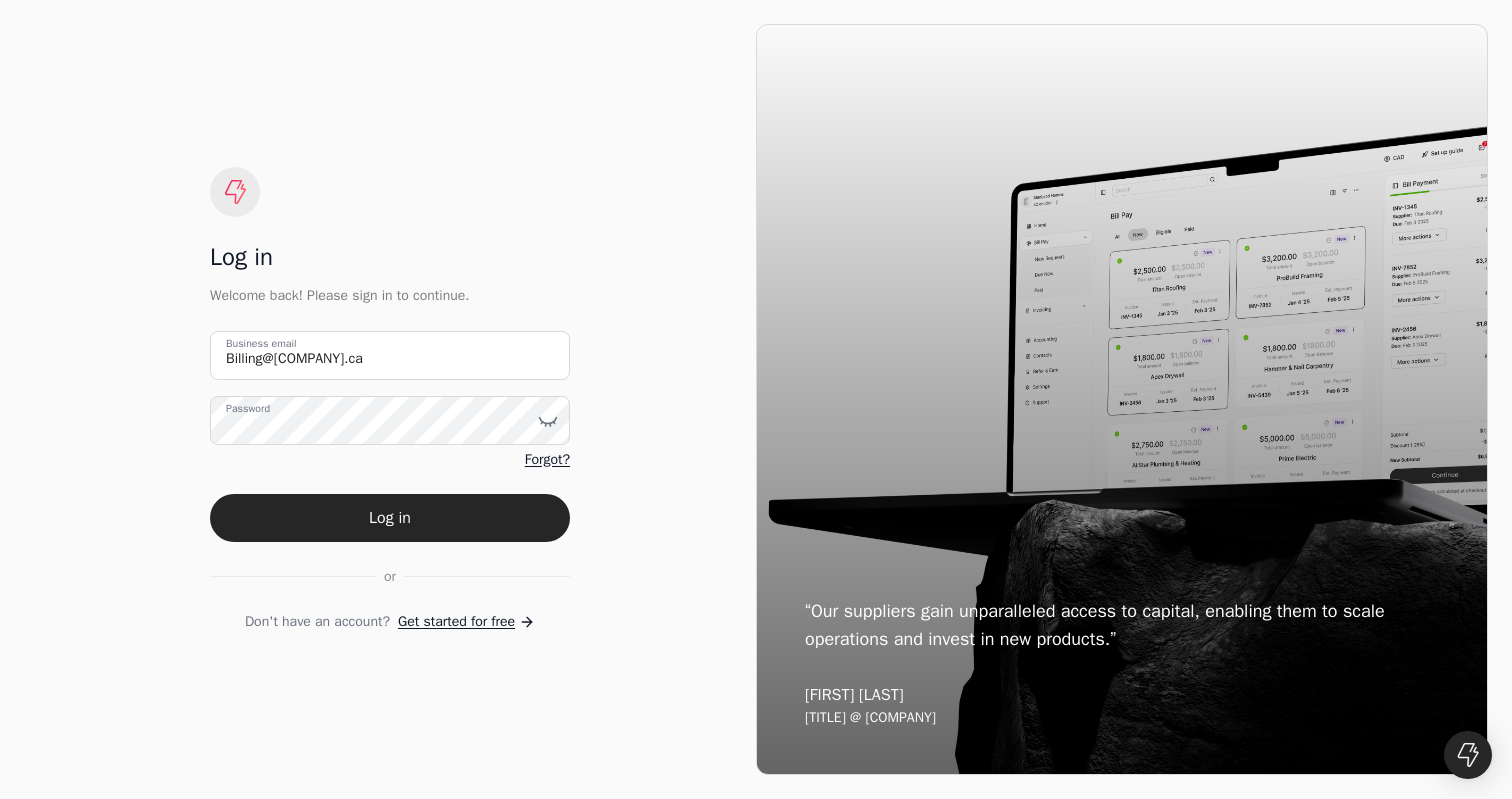 click on "Log in" at bounding box center [390, 518] 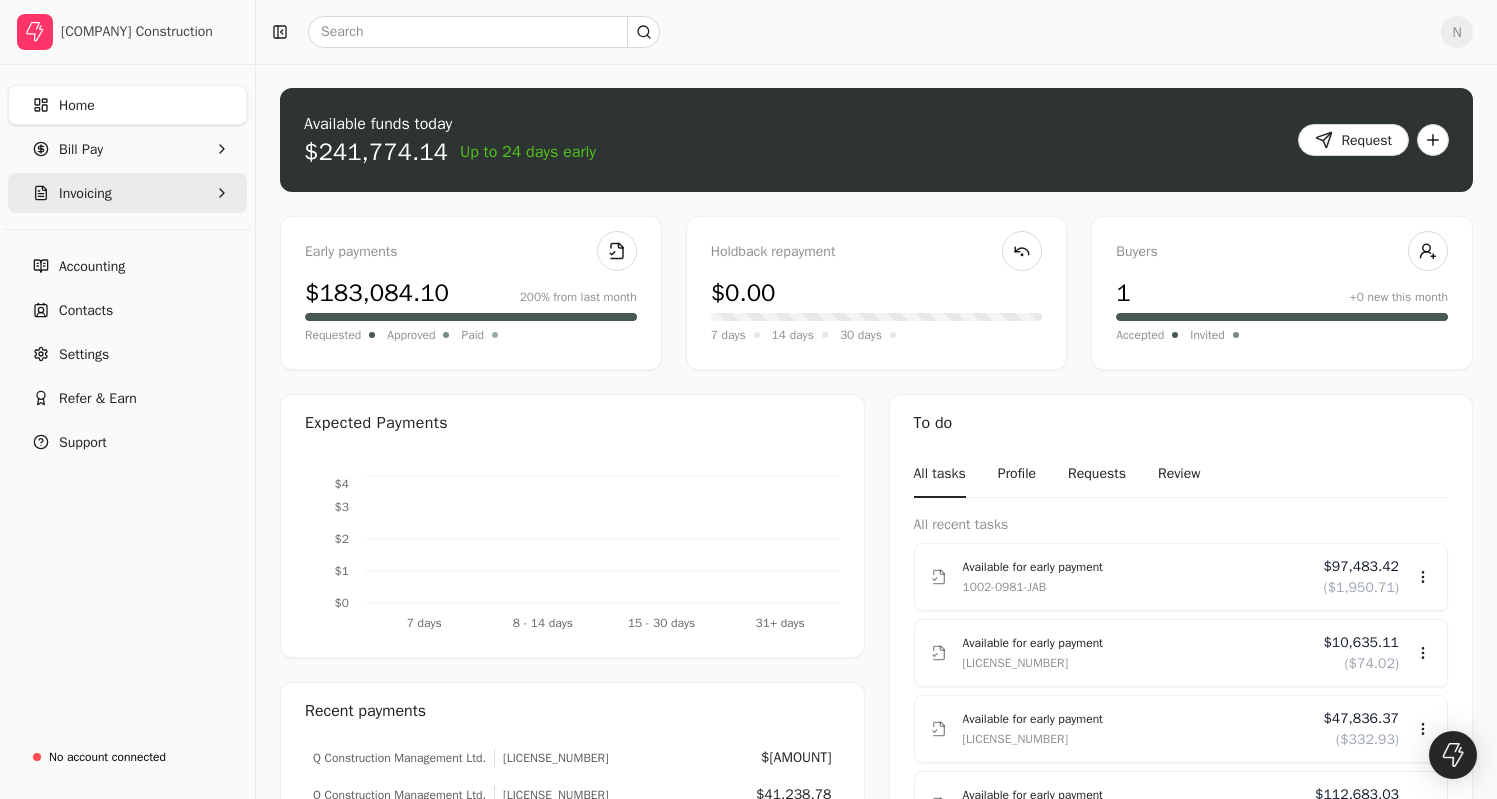 click on "Invoicing" at bounding box center (127, 193) 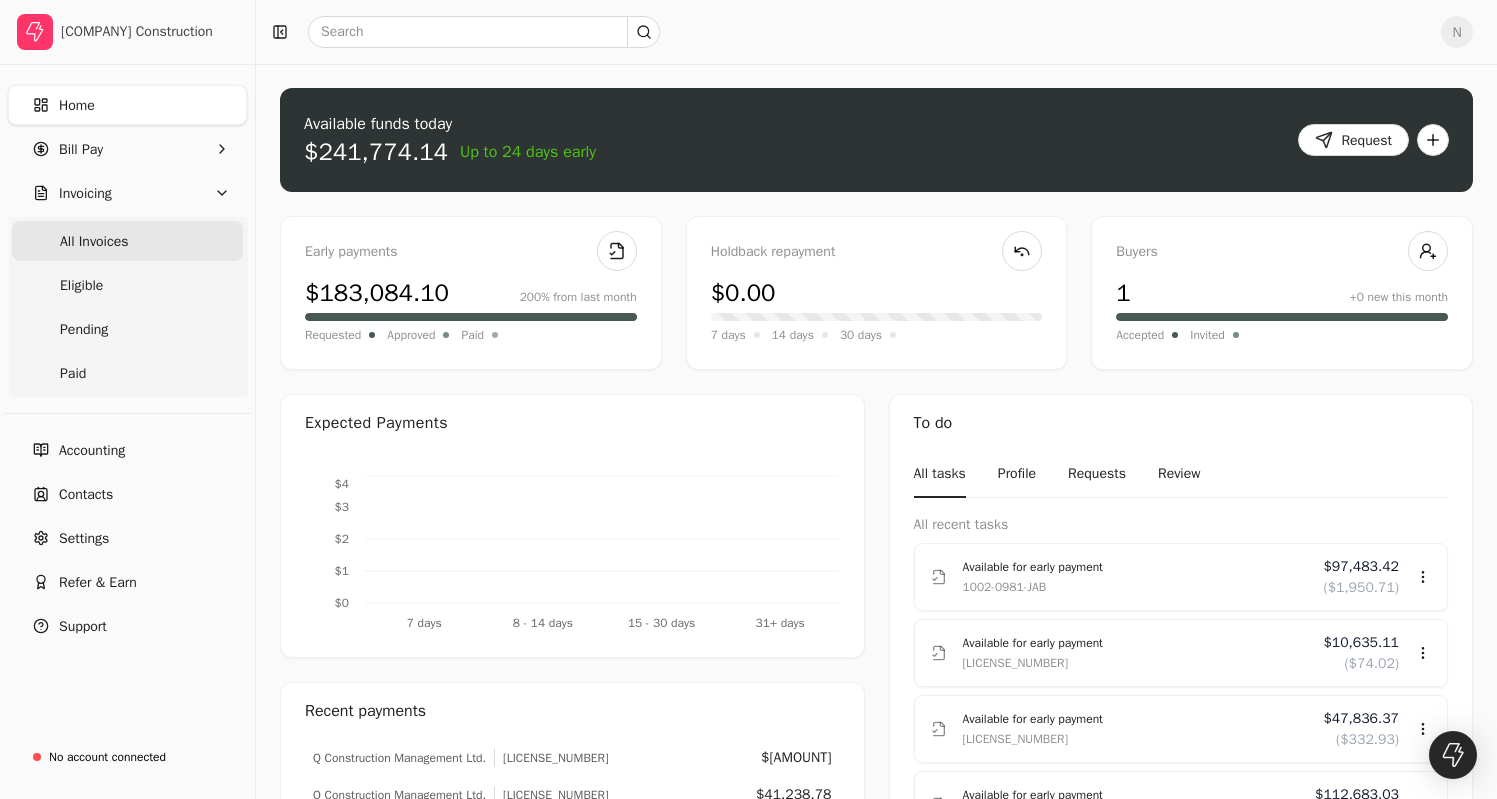 click on "All Invoices" at bounding box center [127, 241] 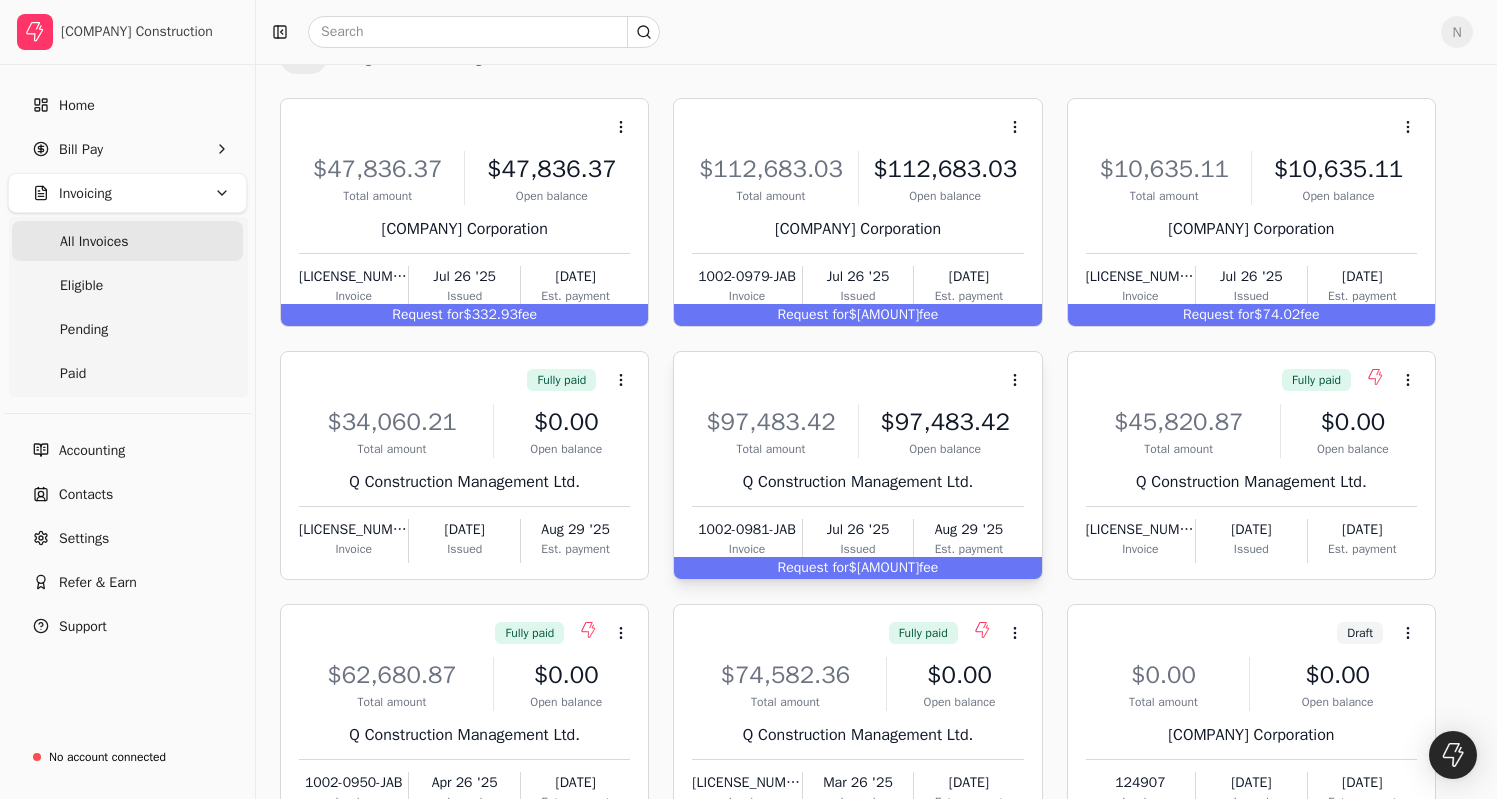 scroll, scrollTop: 248, scrollLeft: 0, axis: vertical 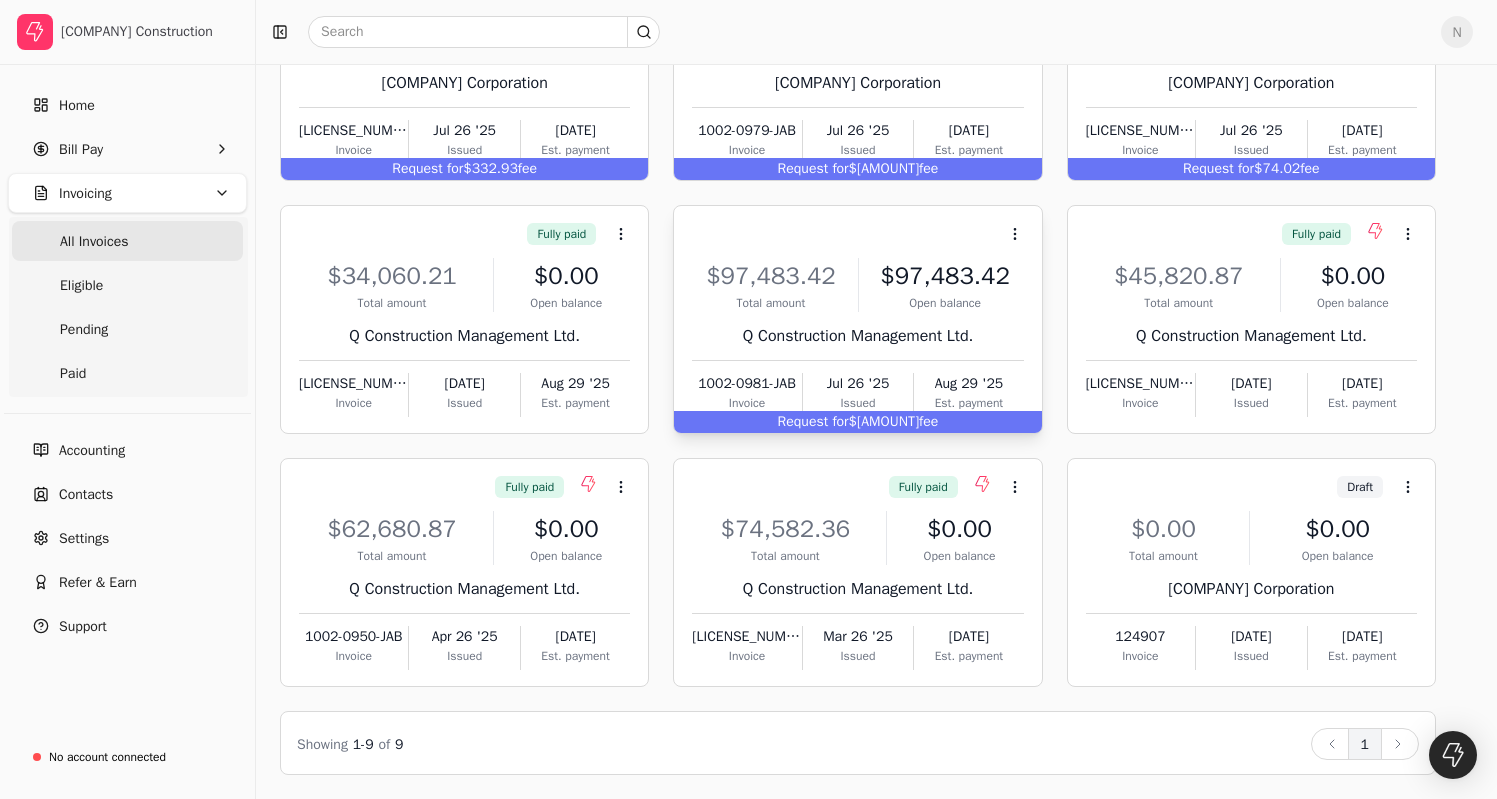 click on "Issued" at bounding box center [858, 403] 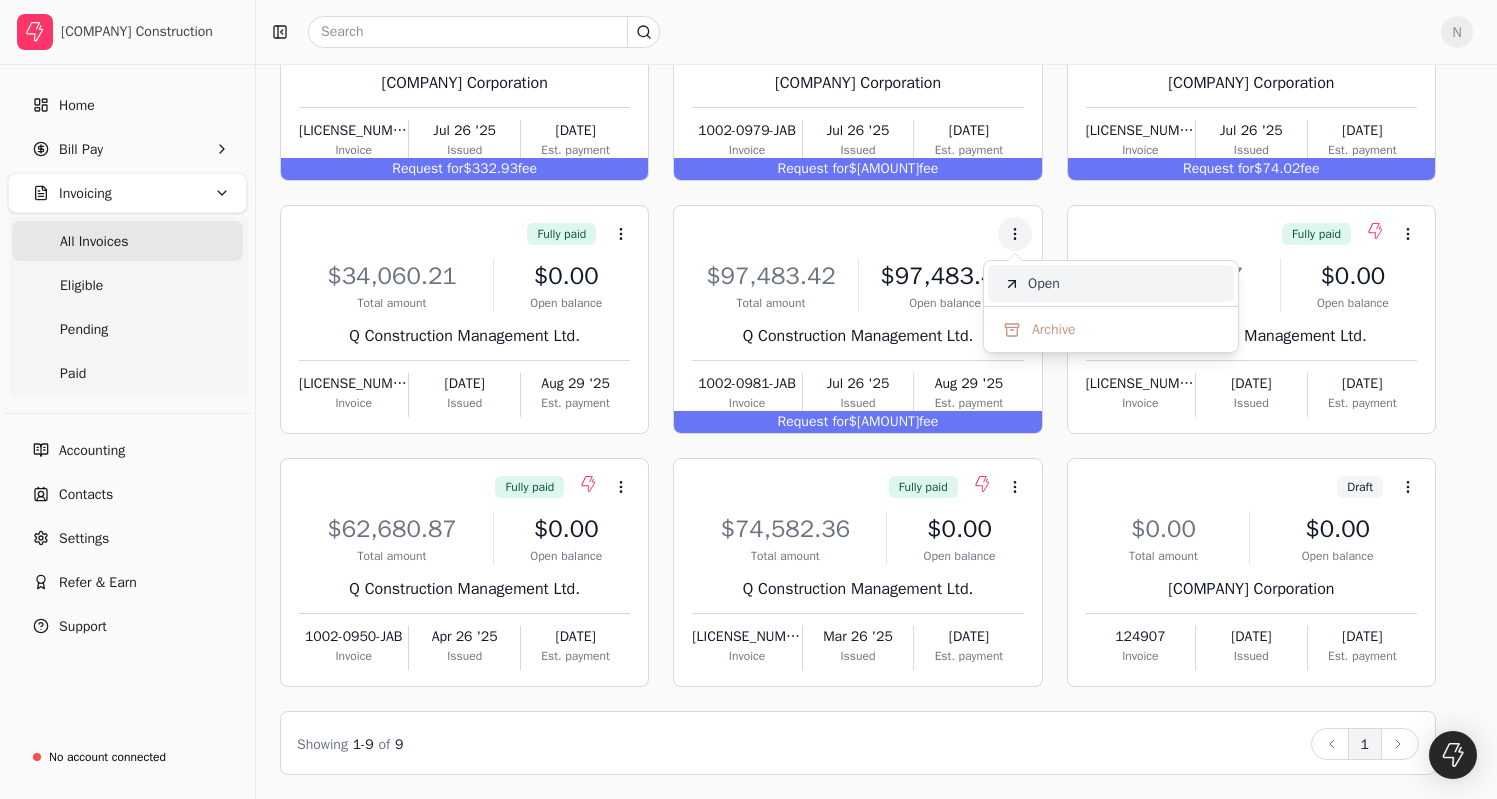 click on "Open" at bounding box center (1111, 283) 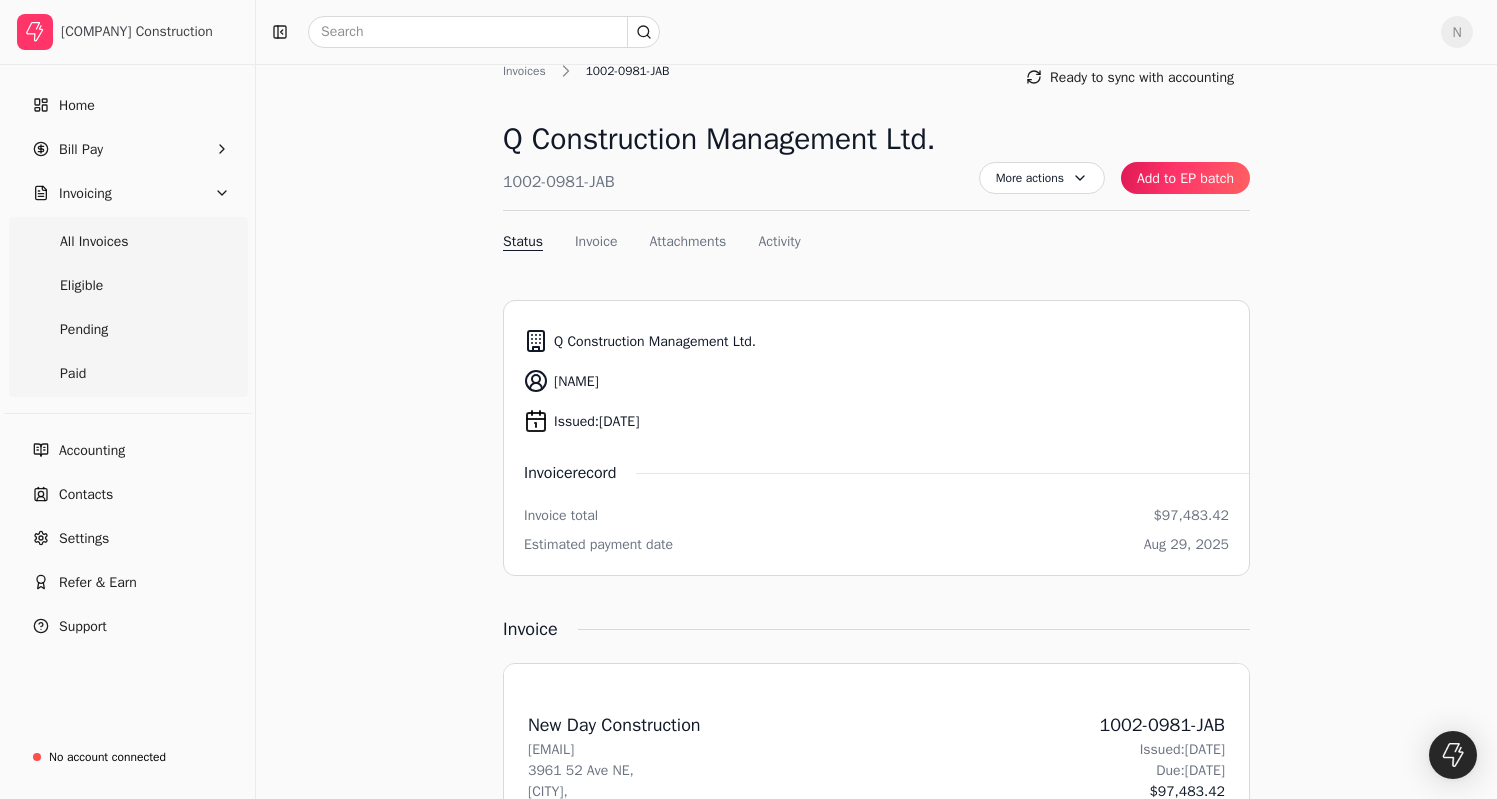 scroll, scrollTop: 0, scrollLeft: 0, axis: both 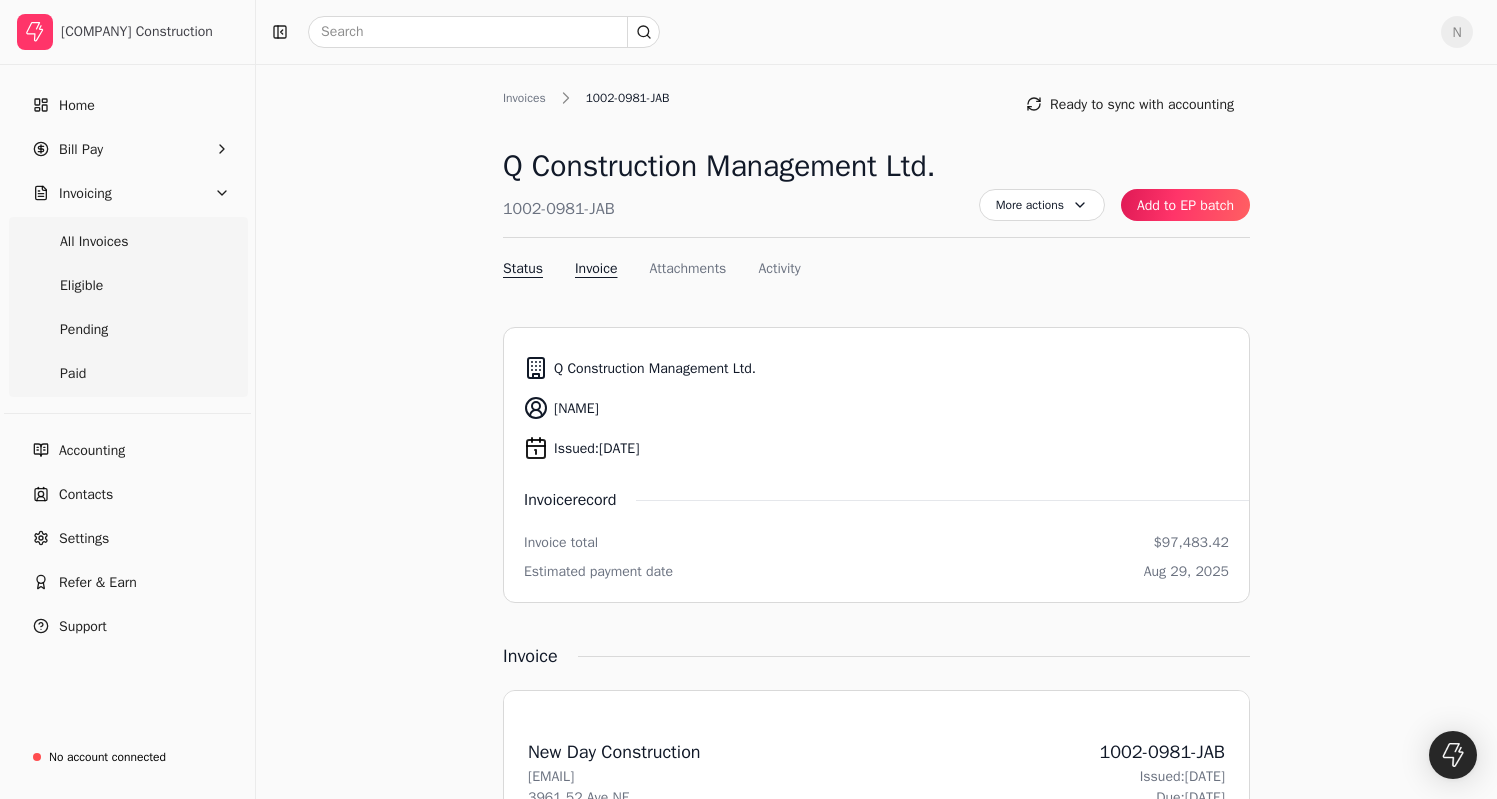 click on "Invoice" at bounding box center [596, 268] 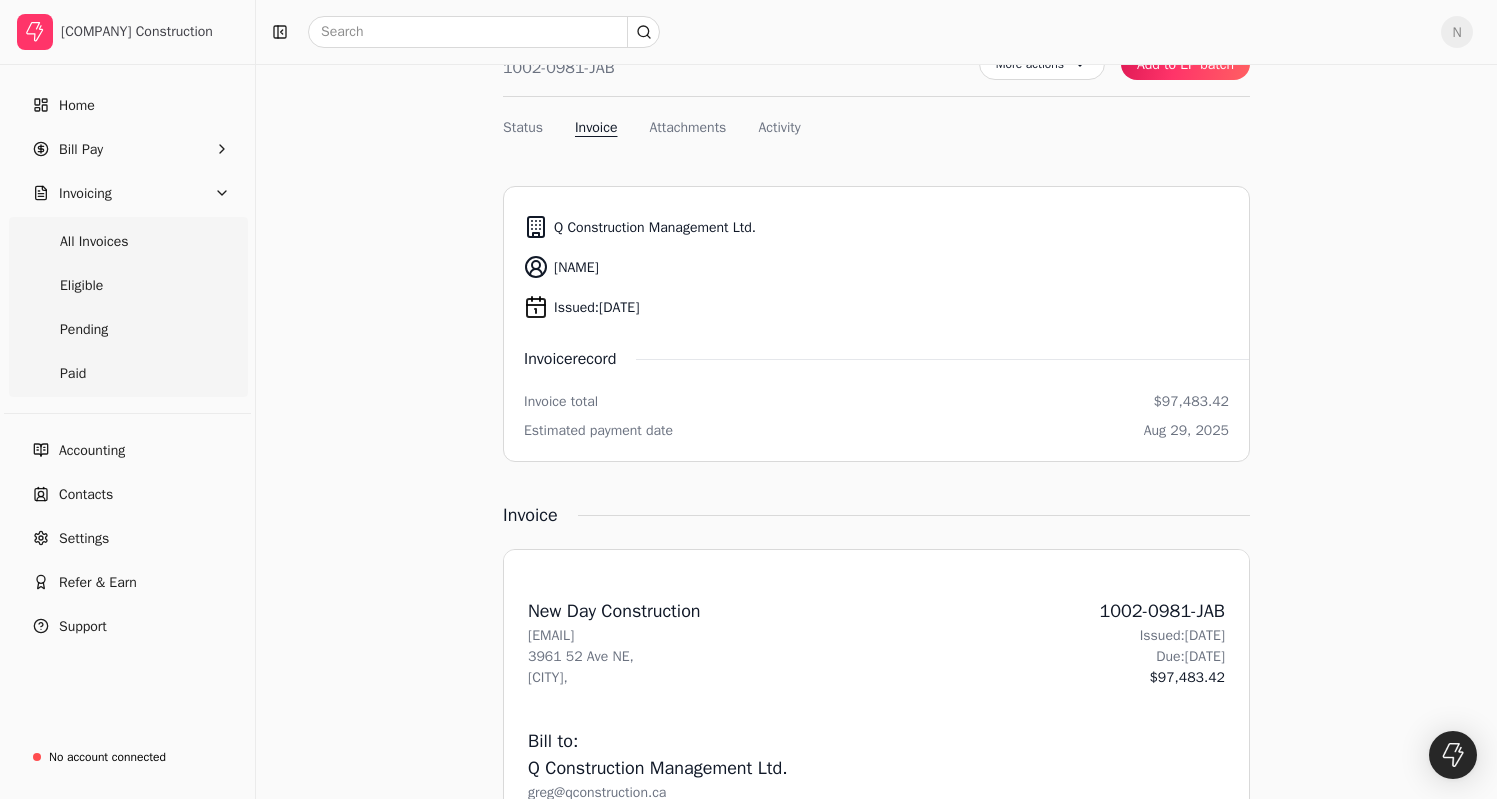 scroll, scrollTop: 0, scrollLeft: 0, axis: both 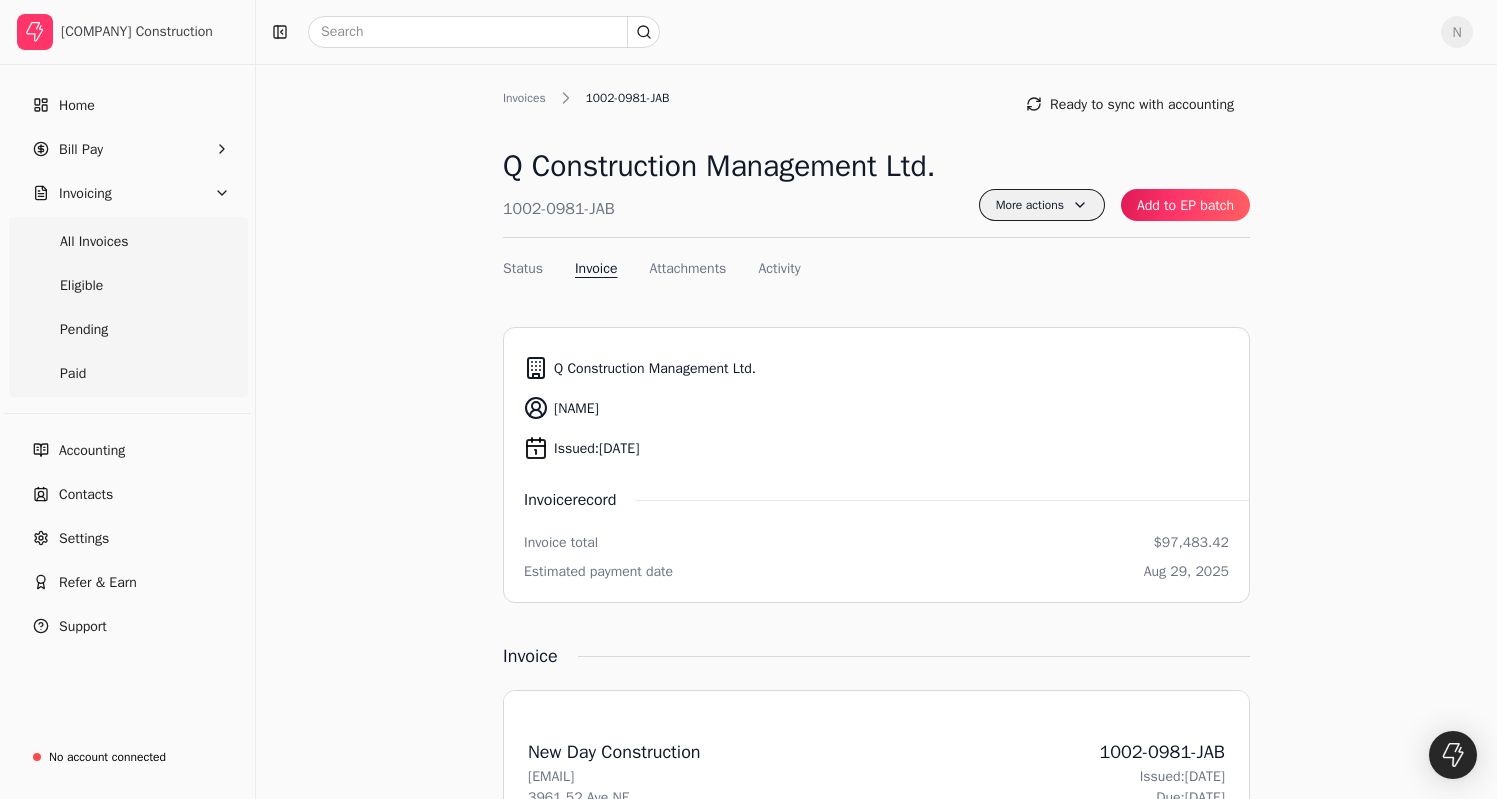 click on "More actions" at bounding box center (1042, 205) 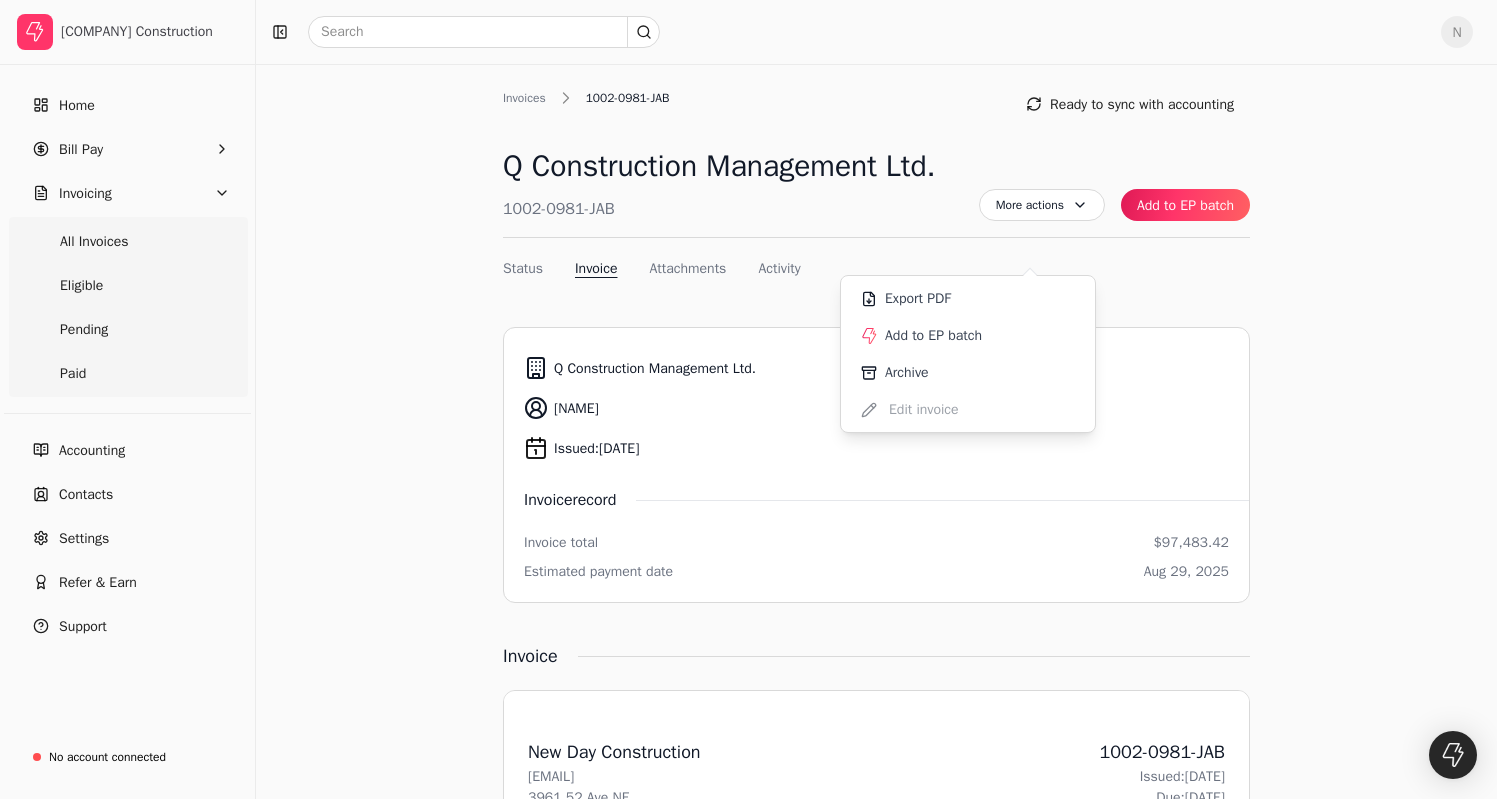 click on "Status Invoice Attachments Activity" at bounding box center (876, 272) 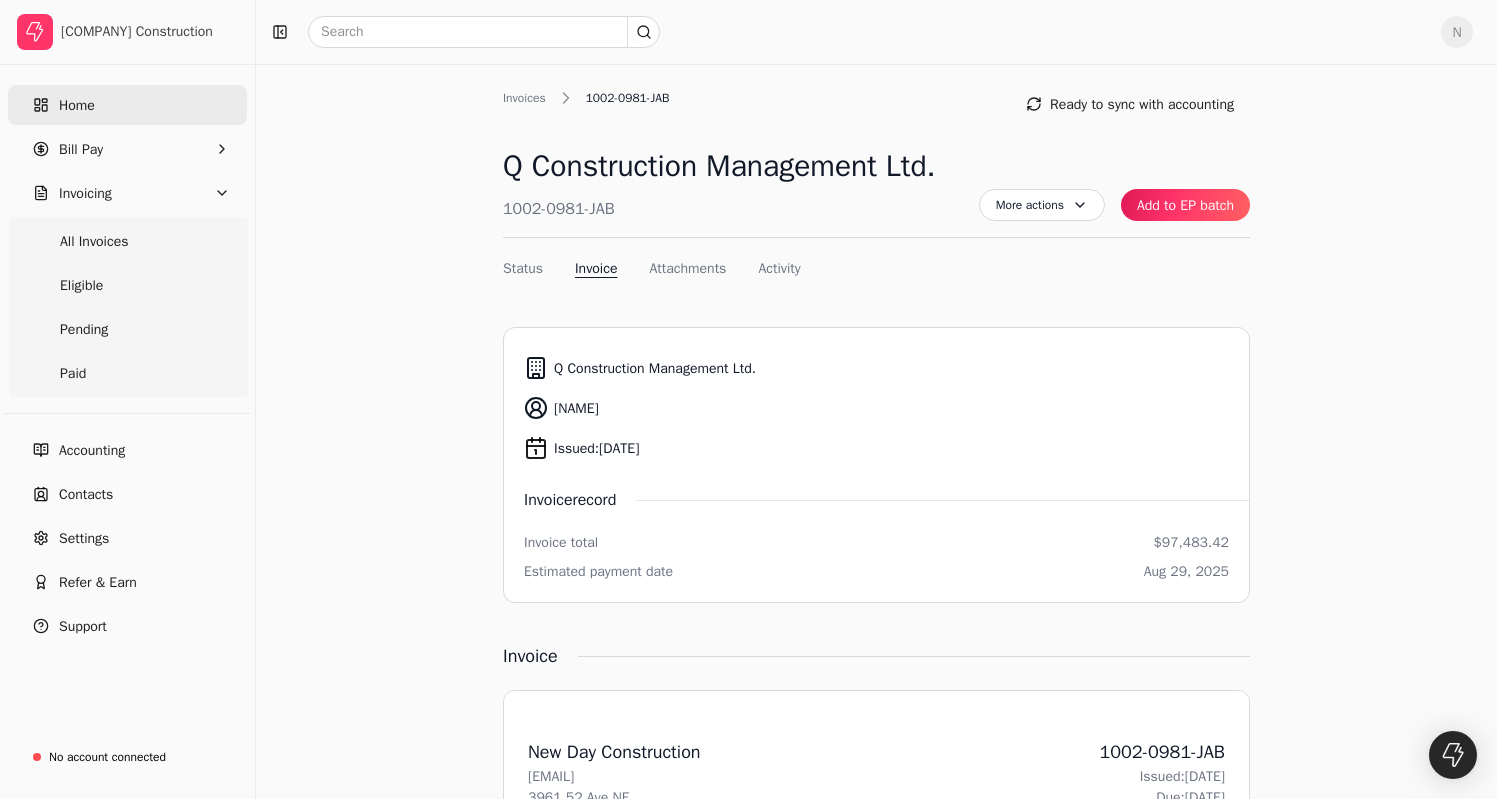 click on "Home" at bounding box center (127, 105) 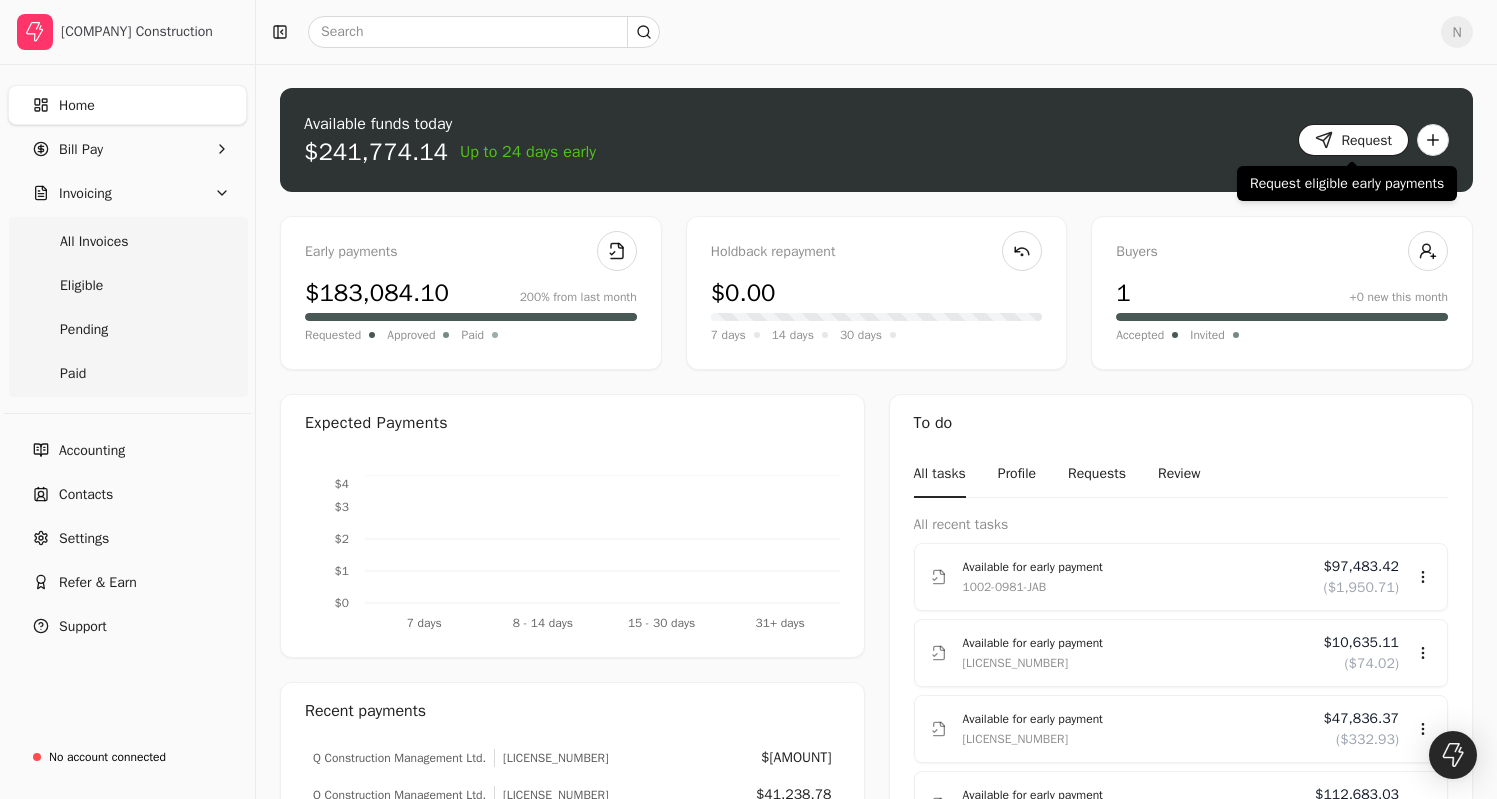 click on "Request" at bounding box center [1353, 140] 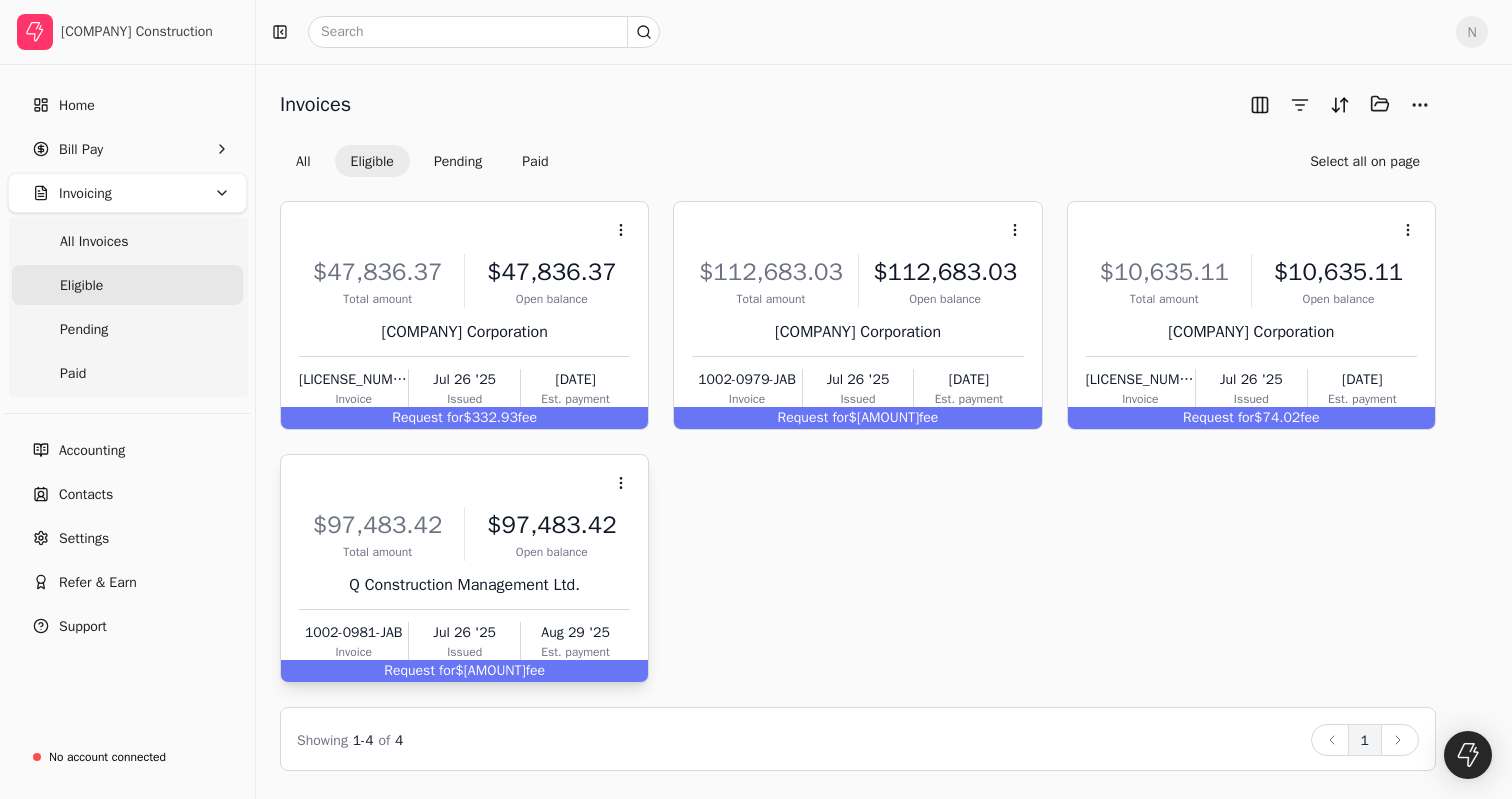 click on "Request for  $[AMOUNT]  fee" at bounding box center (464, 671) 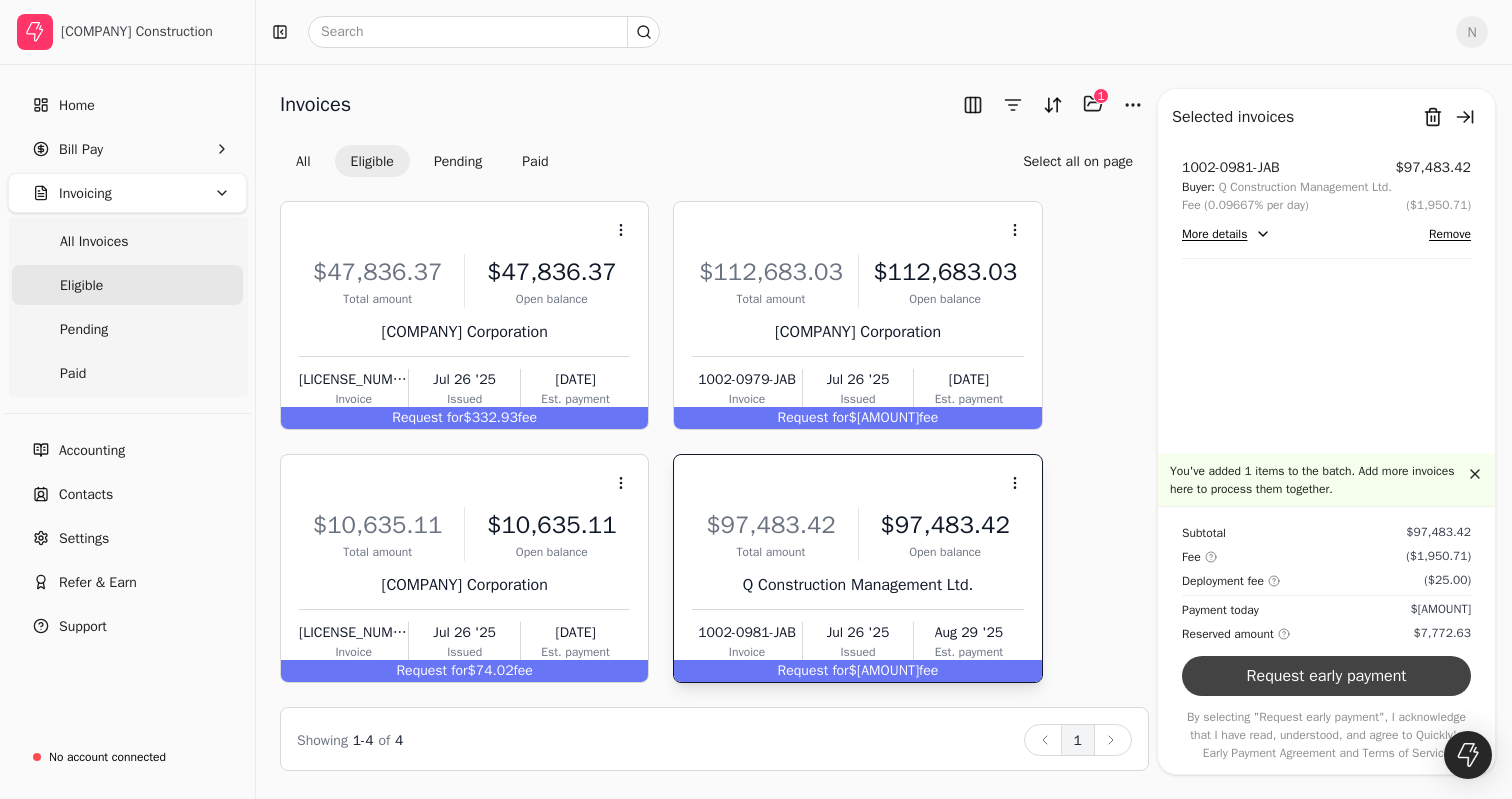 click on "Request early payment" at bounding box center (1326, 676) 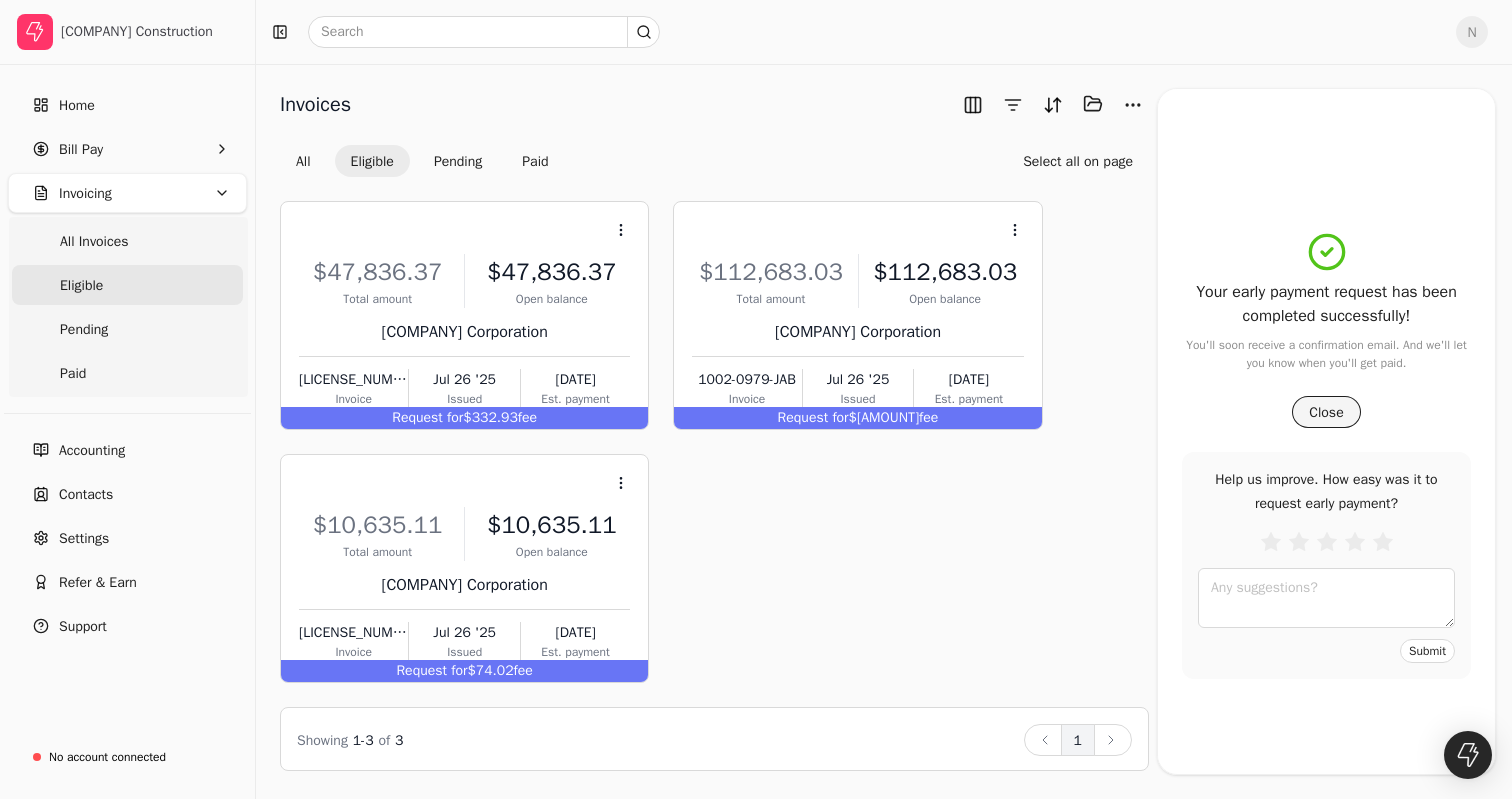 click on "Close" at bounding box center [1326, 412] 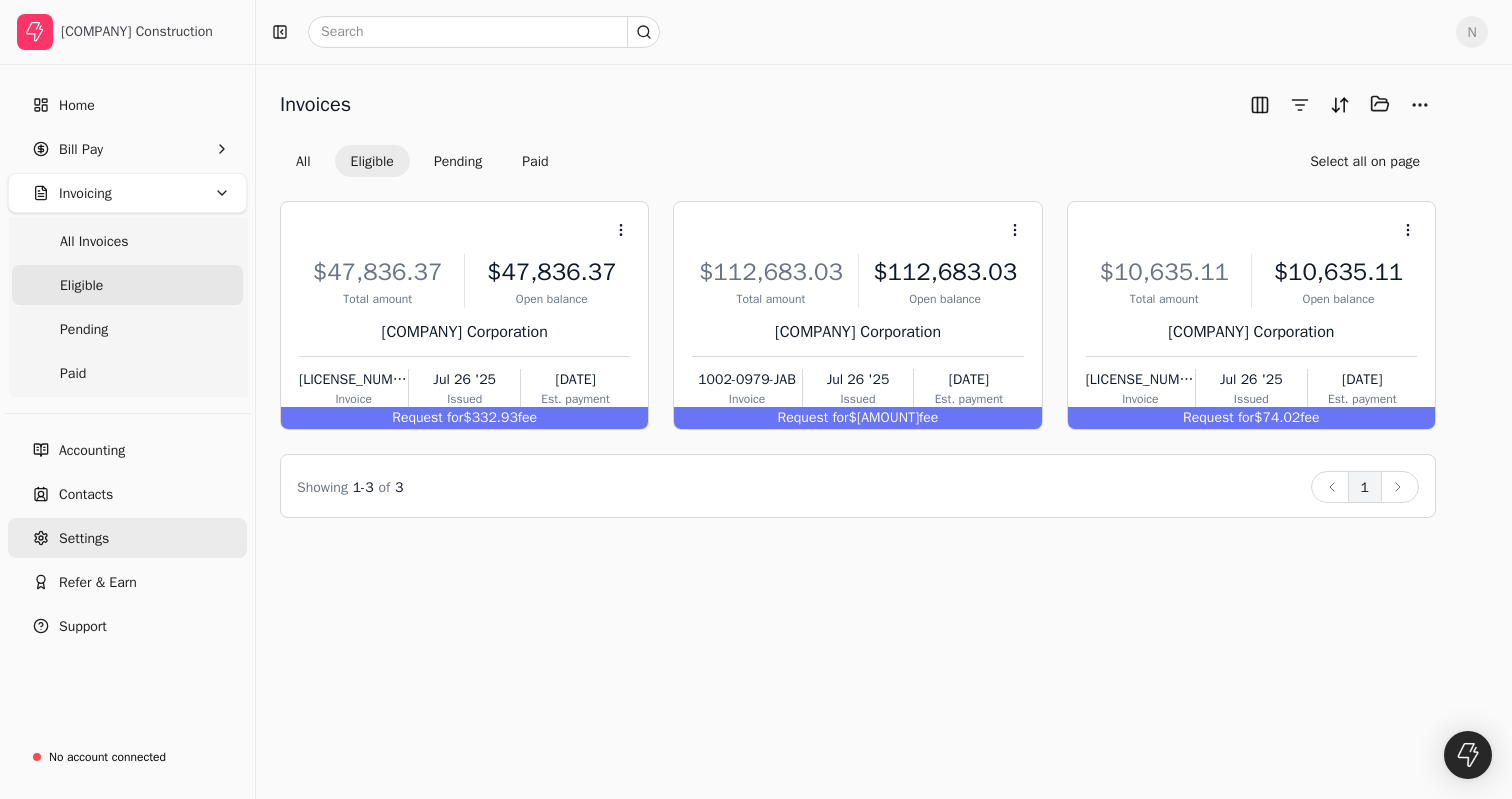 click on "Settings" at bounding box center [84, 538] 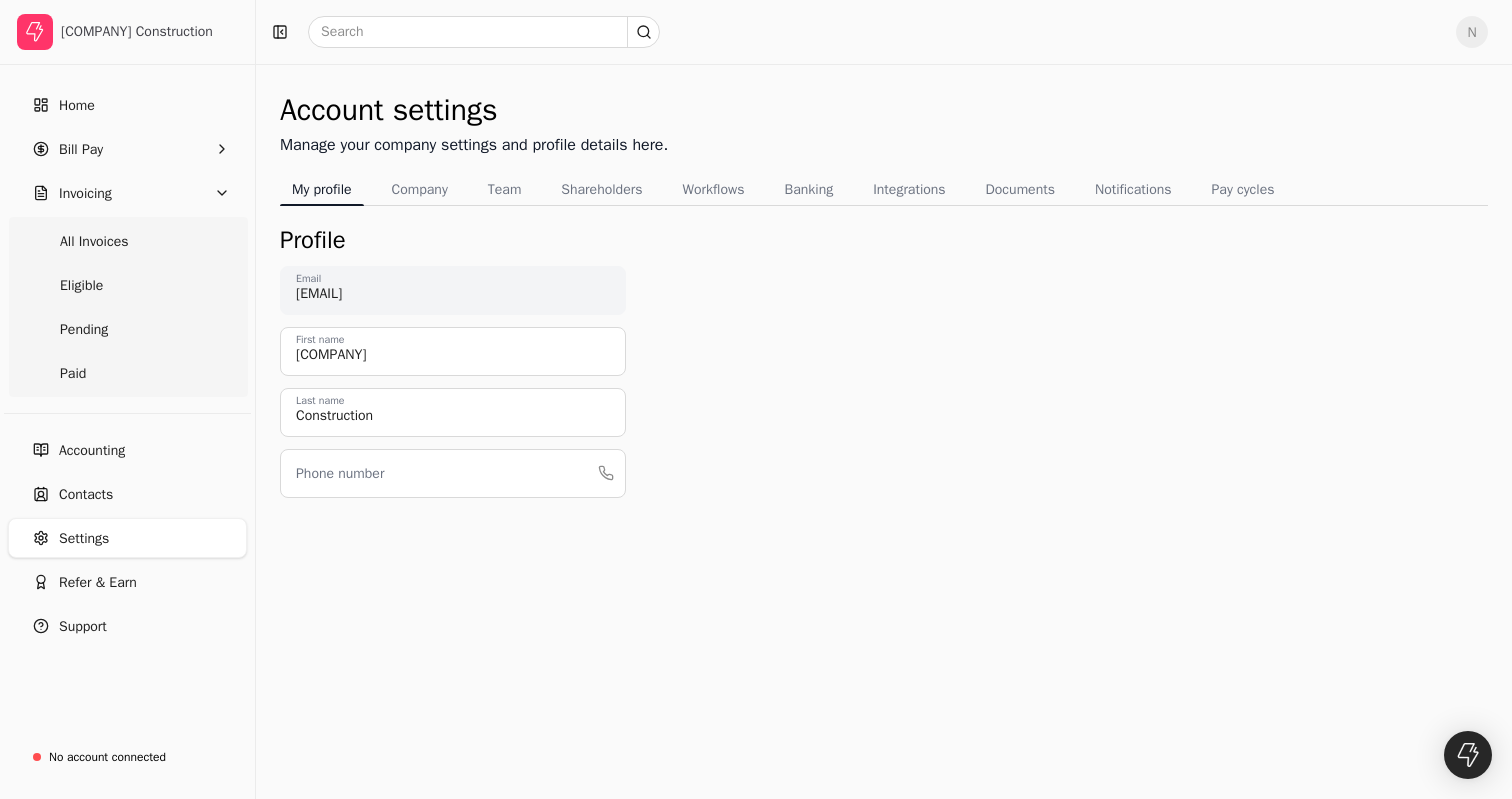 click on "Profile" at bounding box center [884, 240] 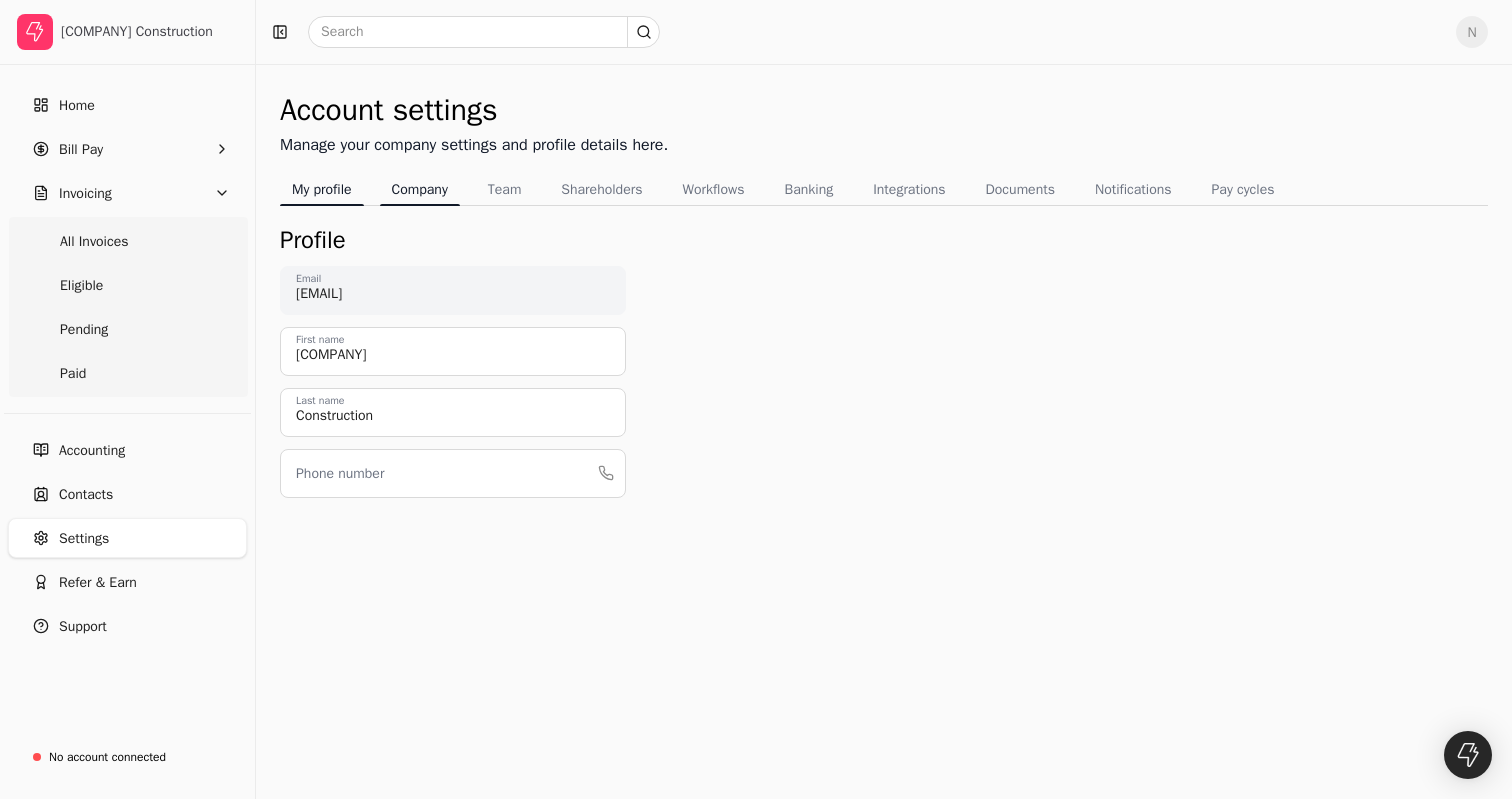 click on "Company" at bounding box center [420, 189] 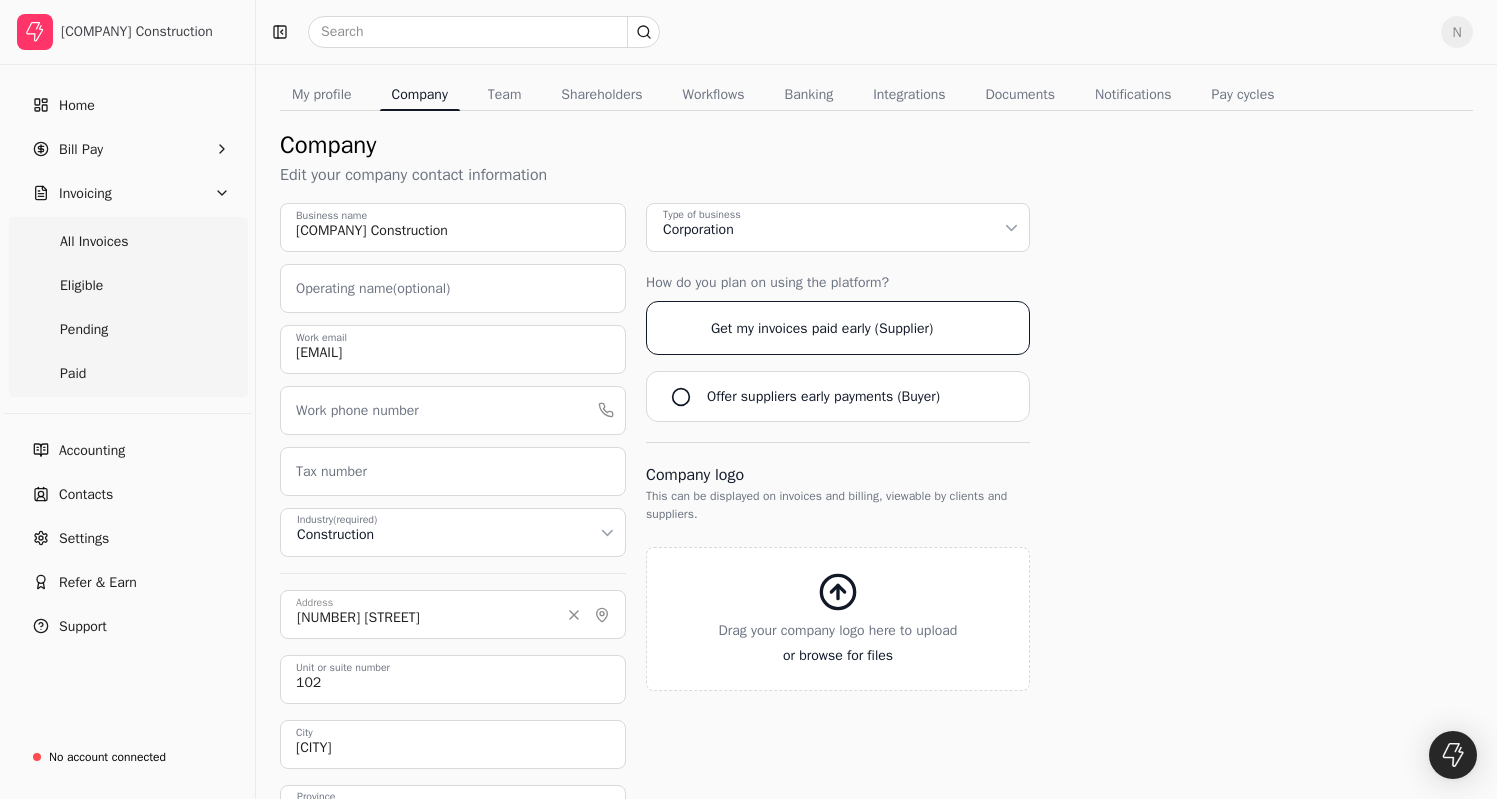 scroll, scrollTop: 38, scrollLeft: 0, axis: vertical 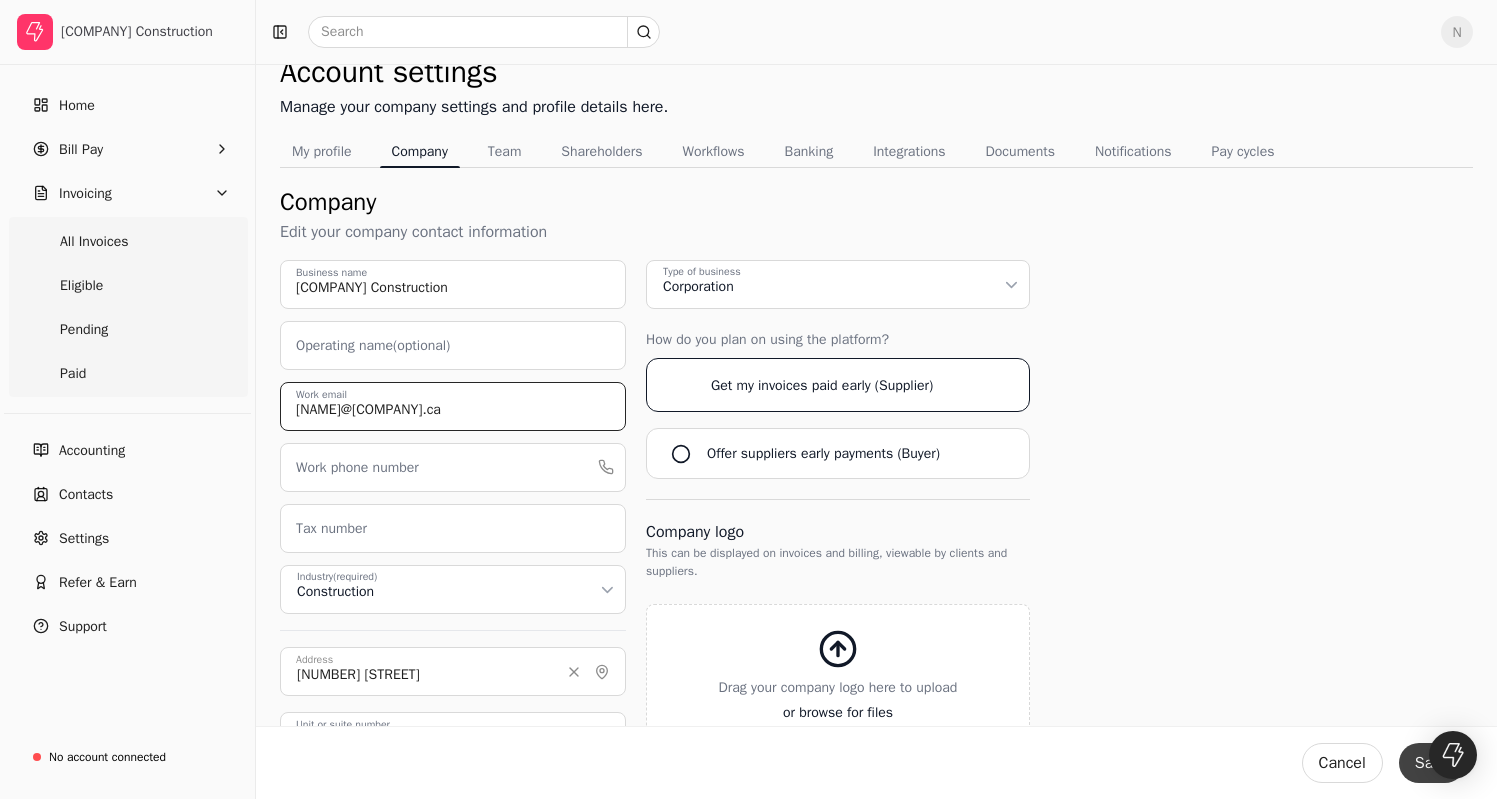 type on "[NAME]@[COMPANY].ca" 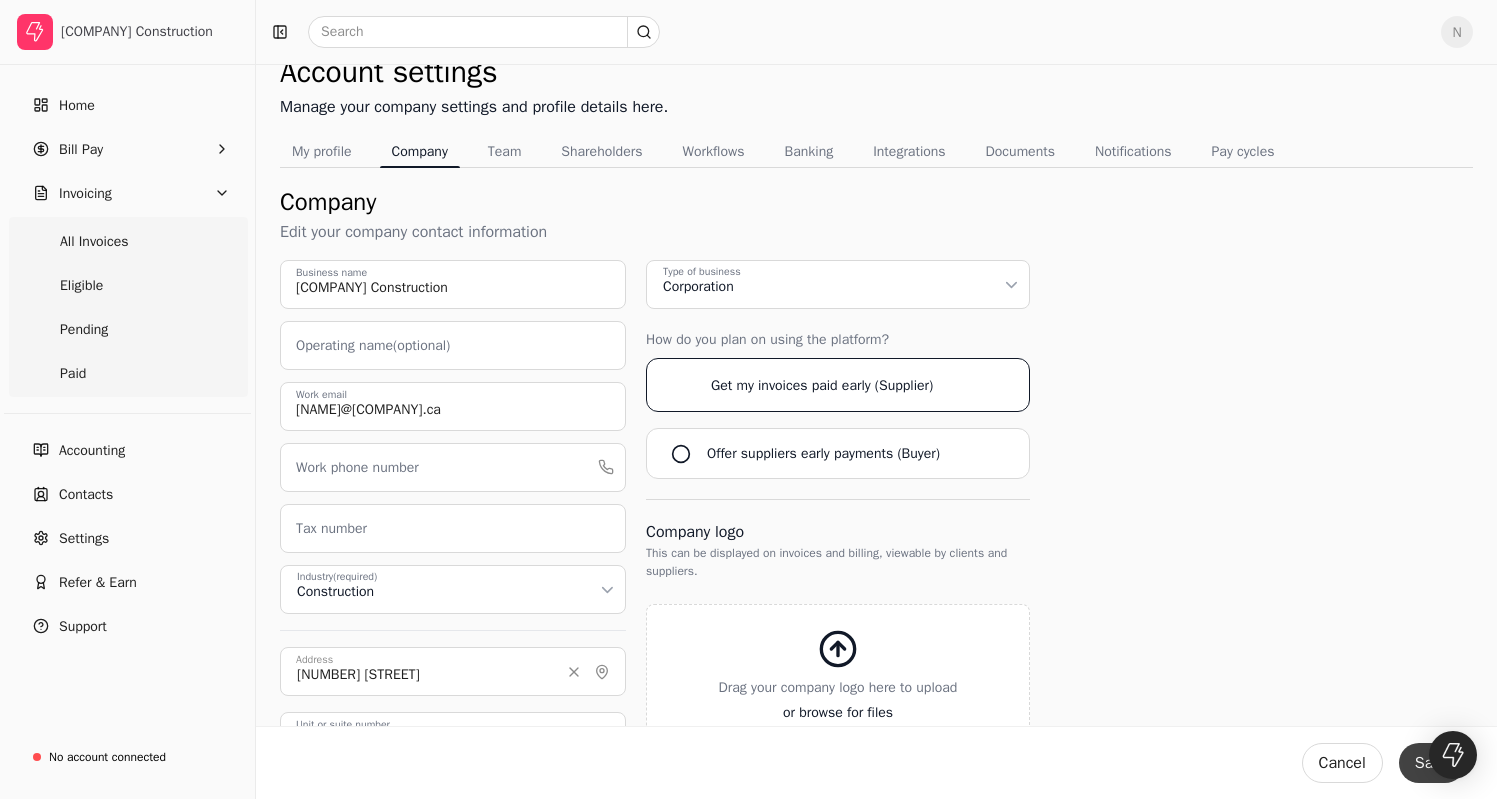 click on "Save" at bounding box center (1432, 763) 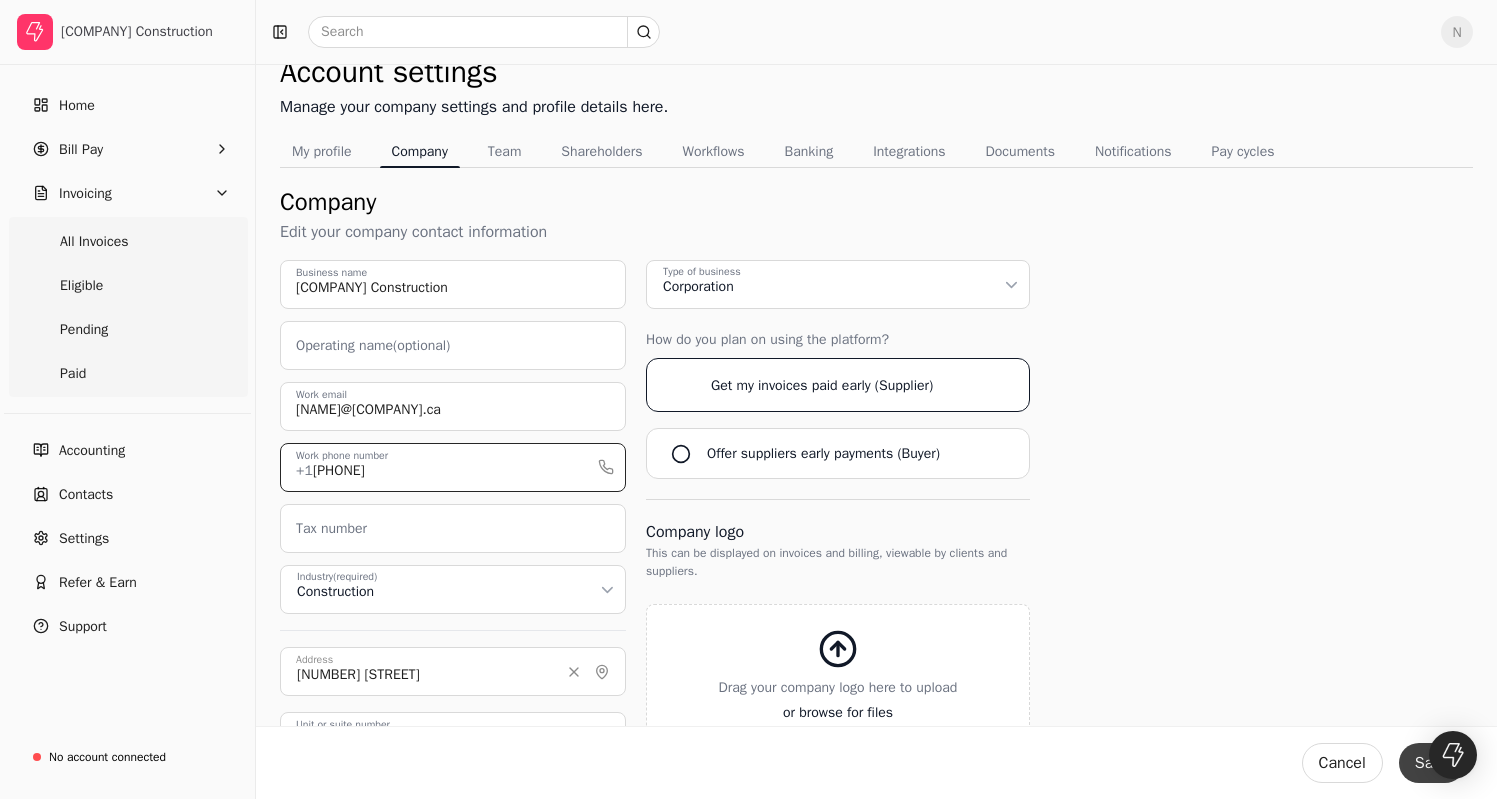 type on "[PHONE]" 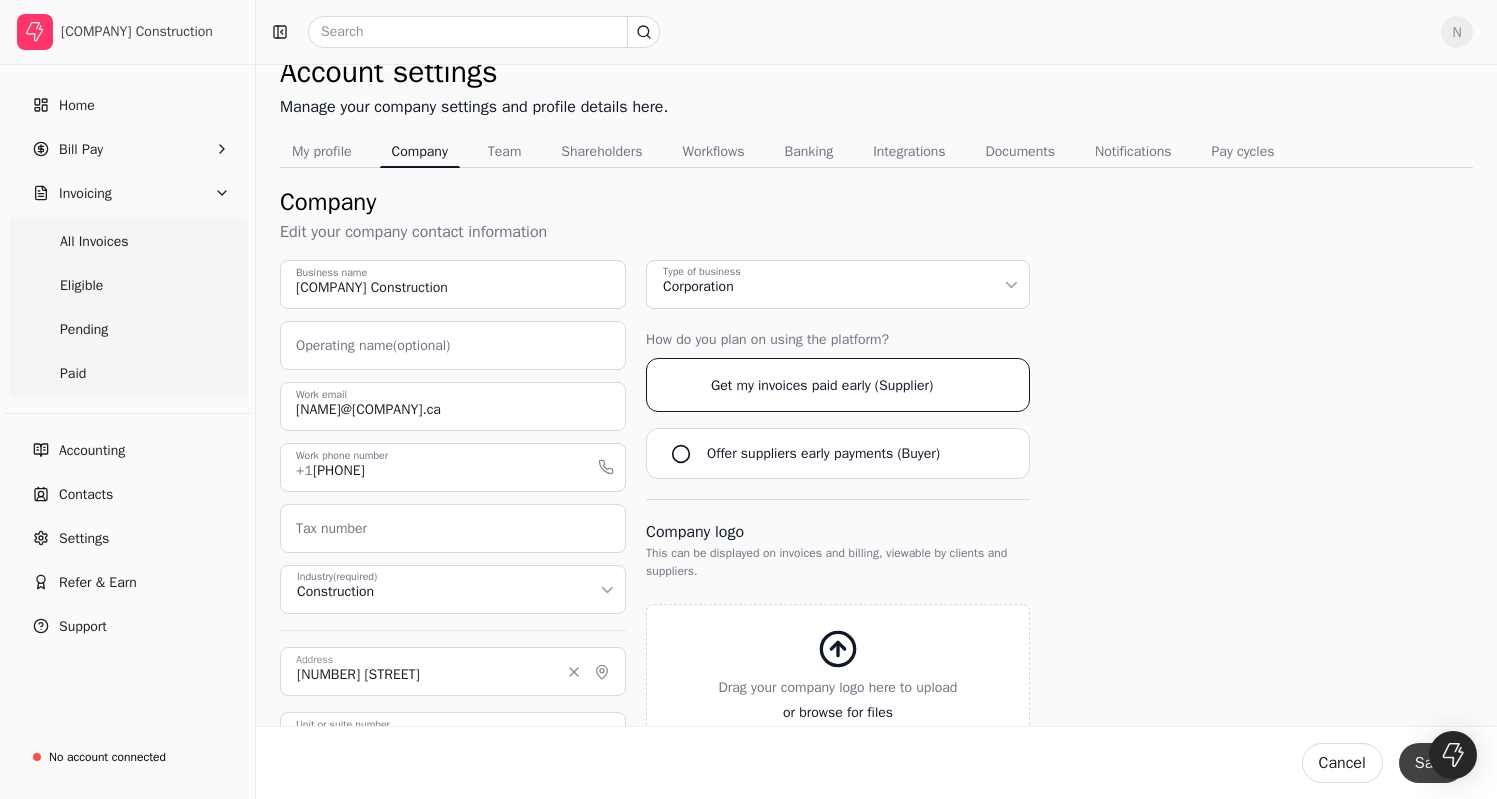 click on "Save" at bounding box center [1432, 763] 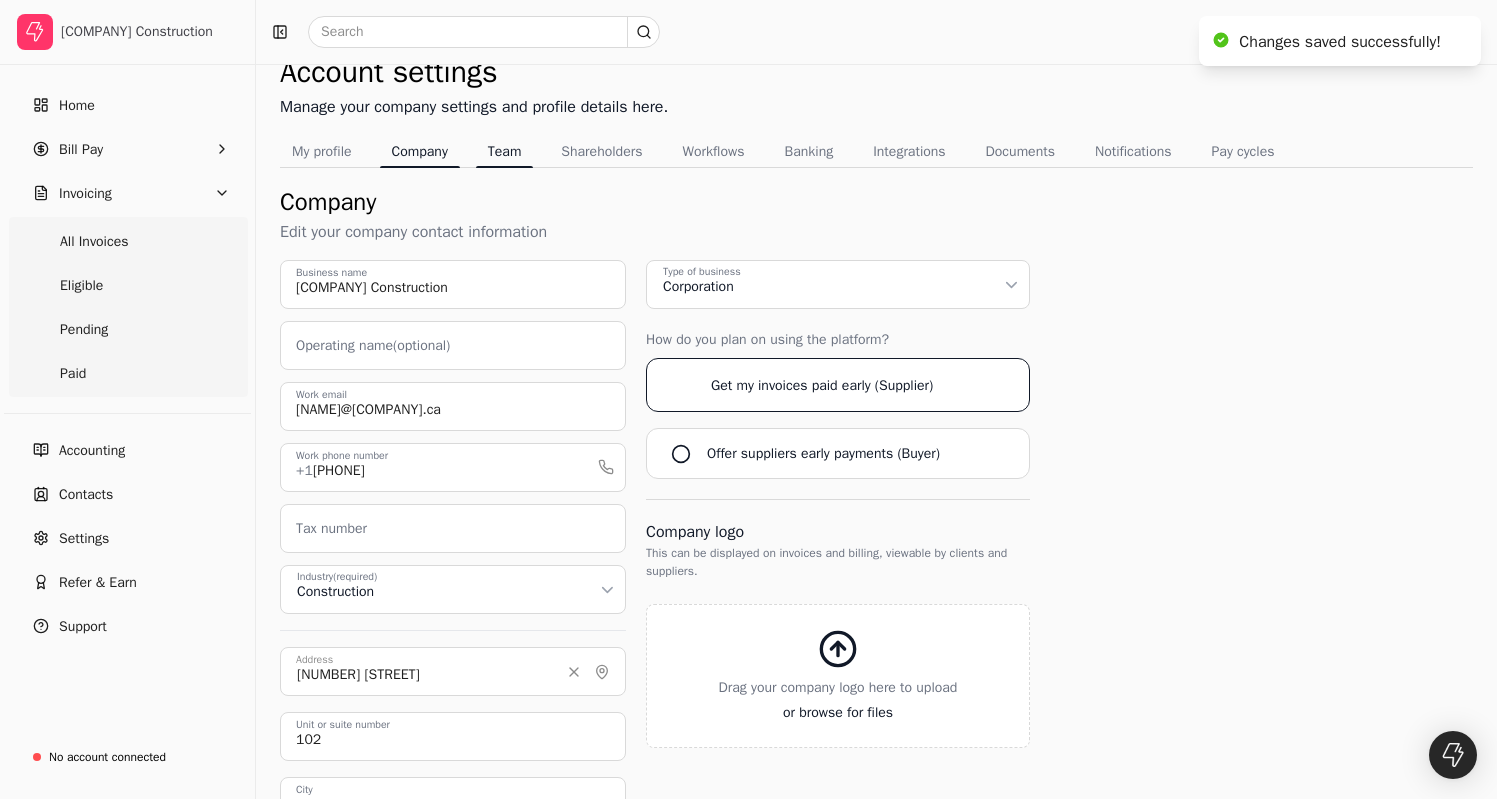 click on "Team" at bounding box center (505, 151) 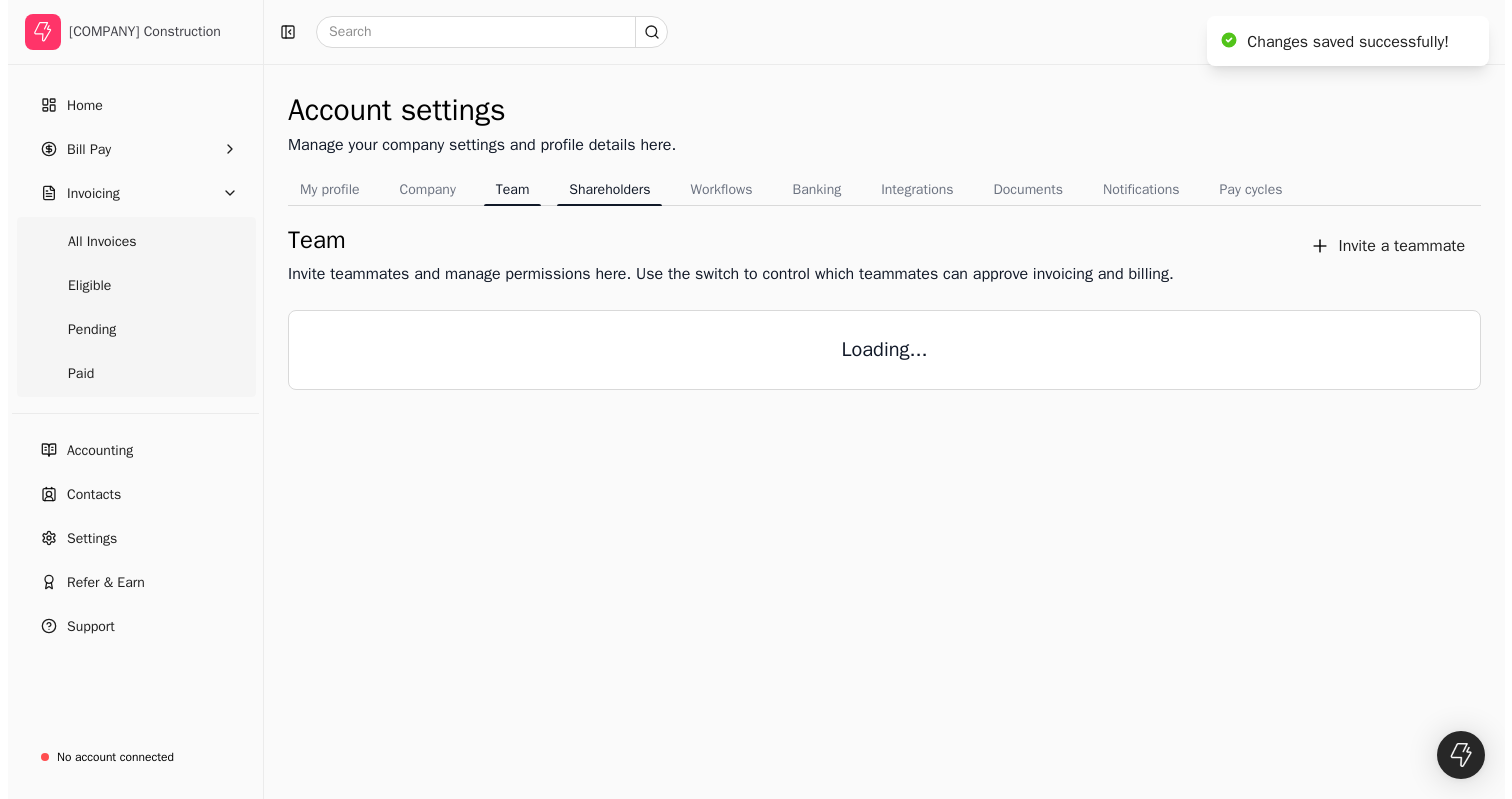 scroll, scrollTop: 0, scrollLeft: 0, axis: both 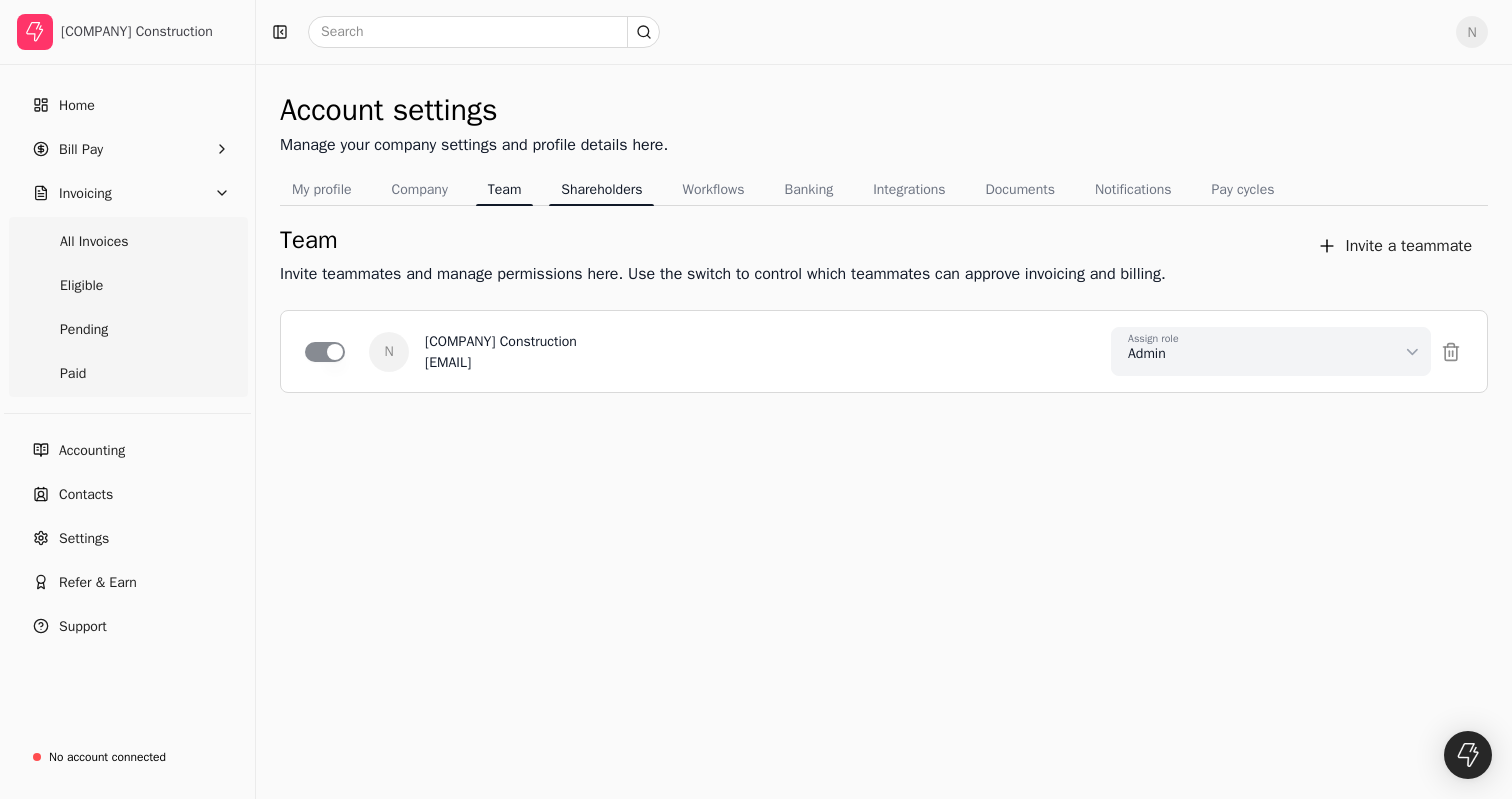 click on "Shareholders" at bounding box center (601, 189) 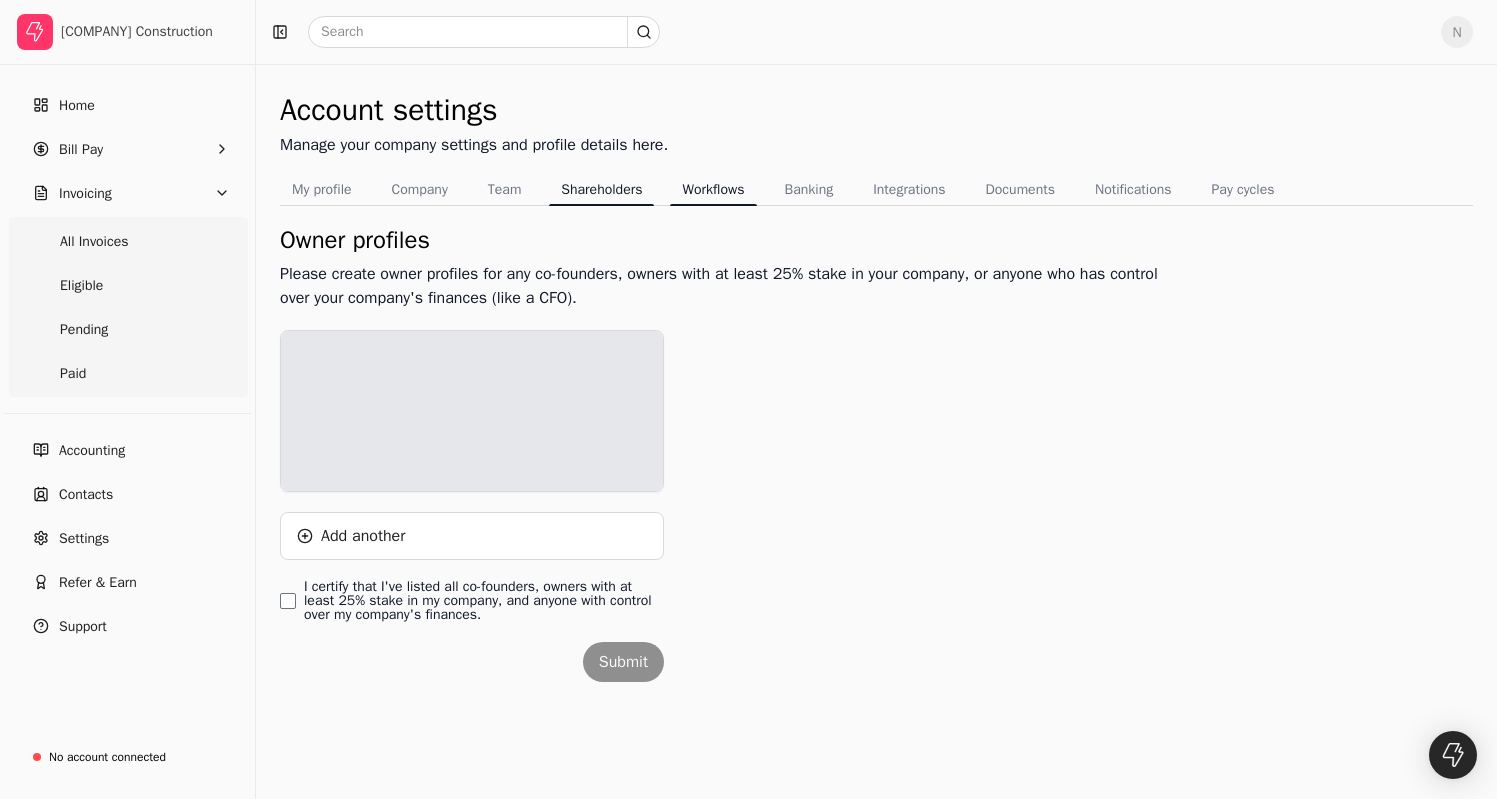 click on "Workflows" at bounding box center [713, 189] 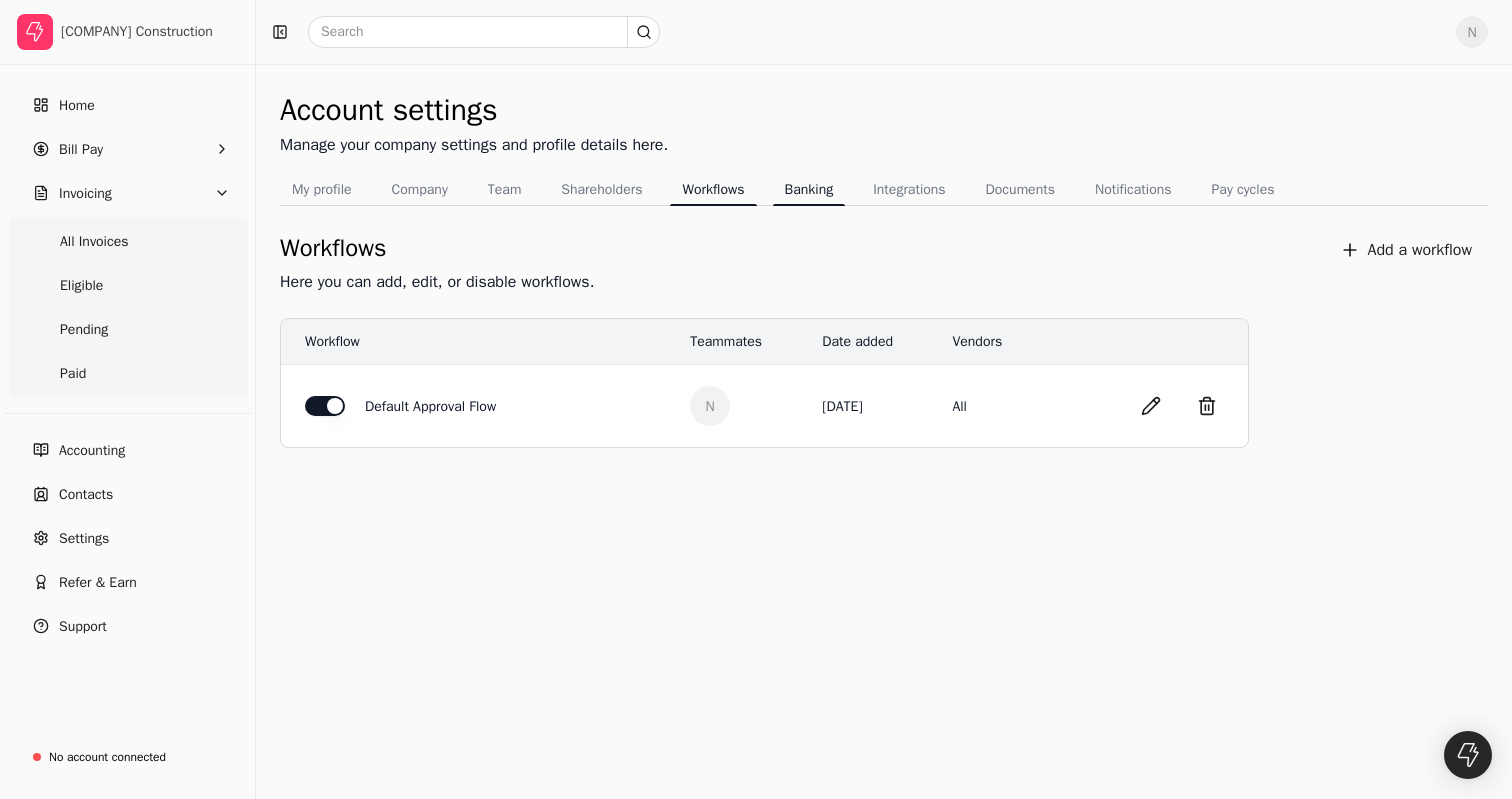 click on "Banking" at bounding box center [809, 189] 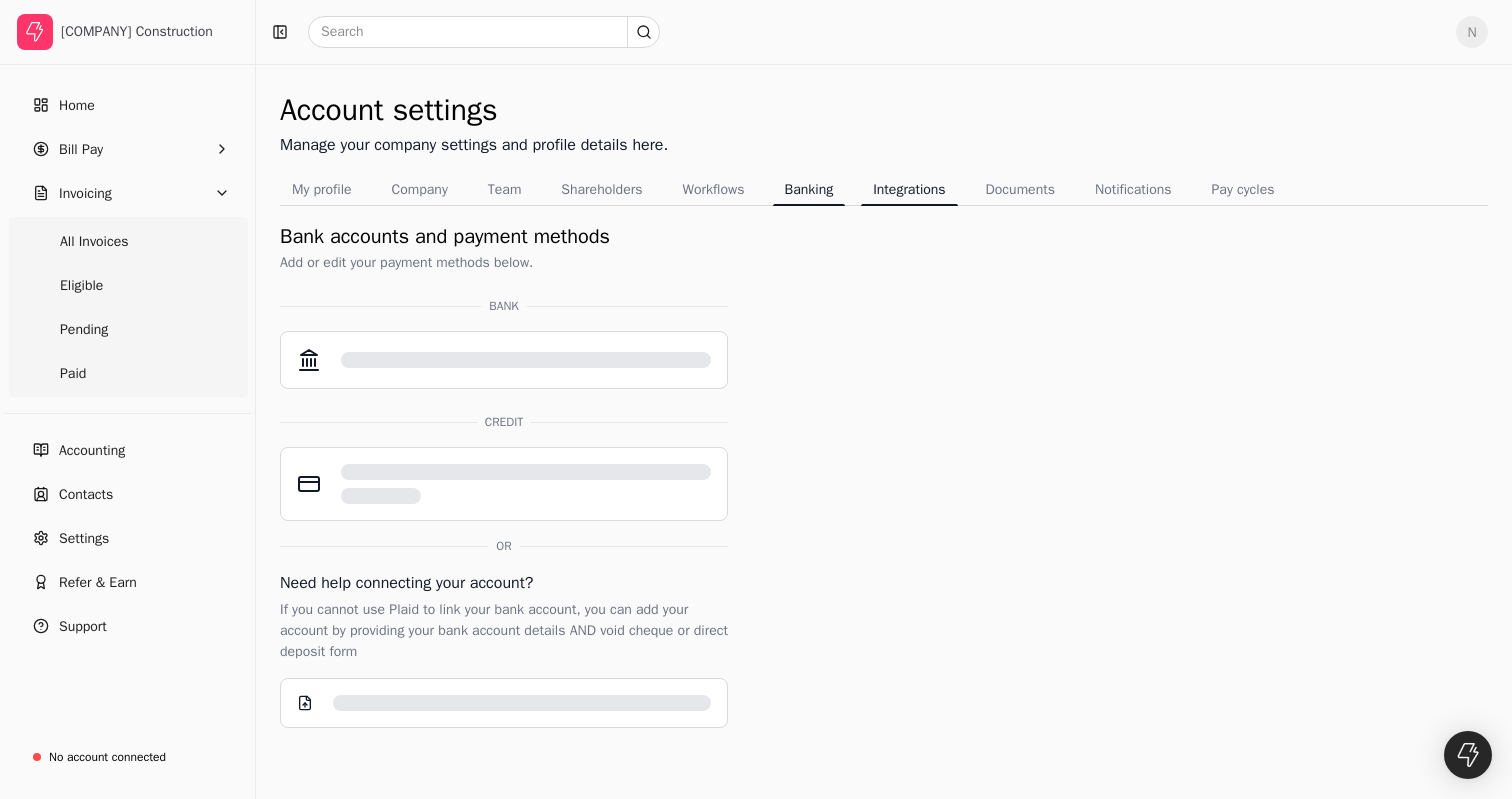 click on "Integrations" at bounding box center (909, 189) 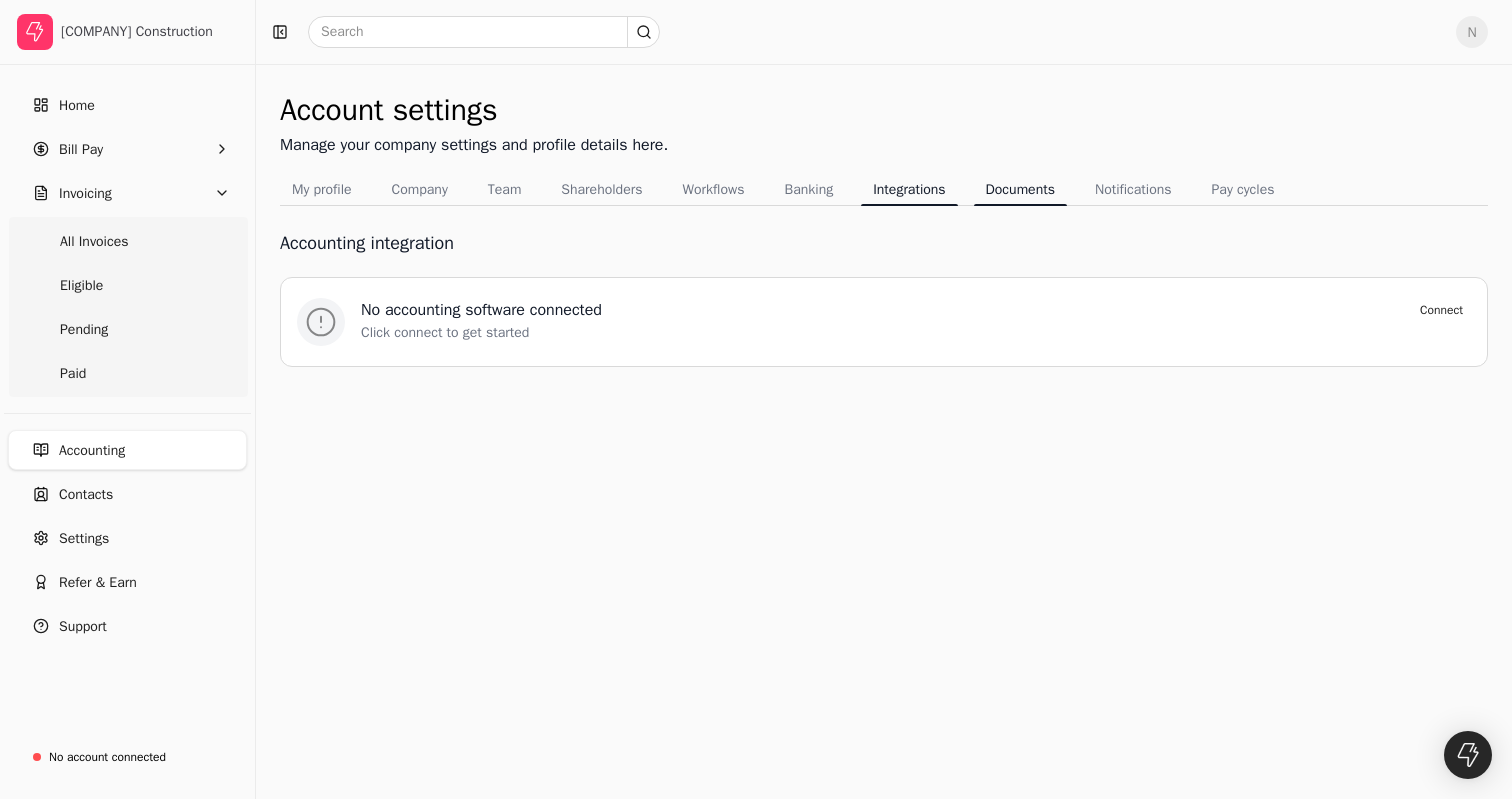 click on "Documents" at bounding box center [1020, 189] 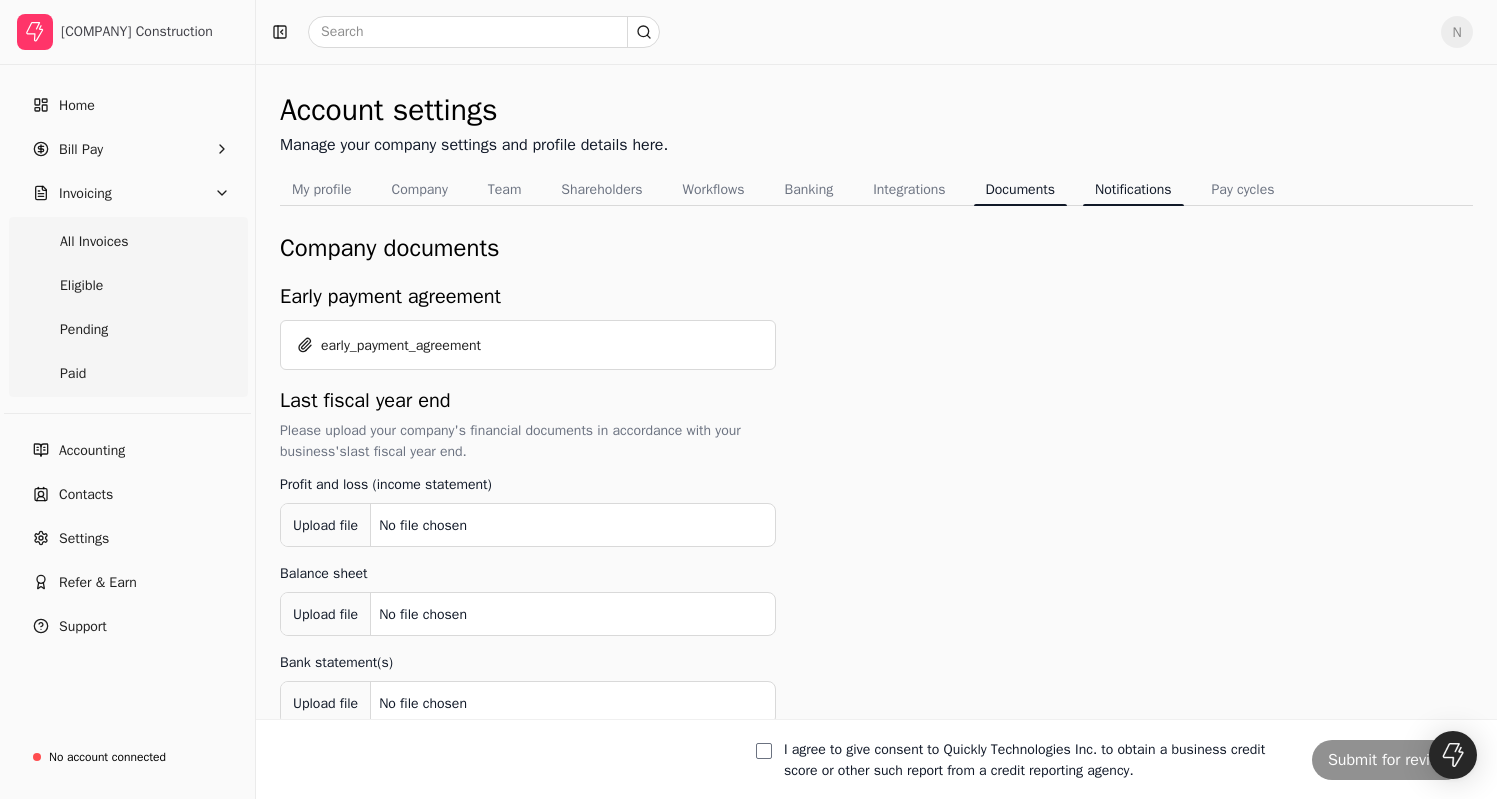 click on "Notifications" at bounding box center (1133, 189) 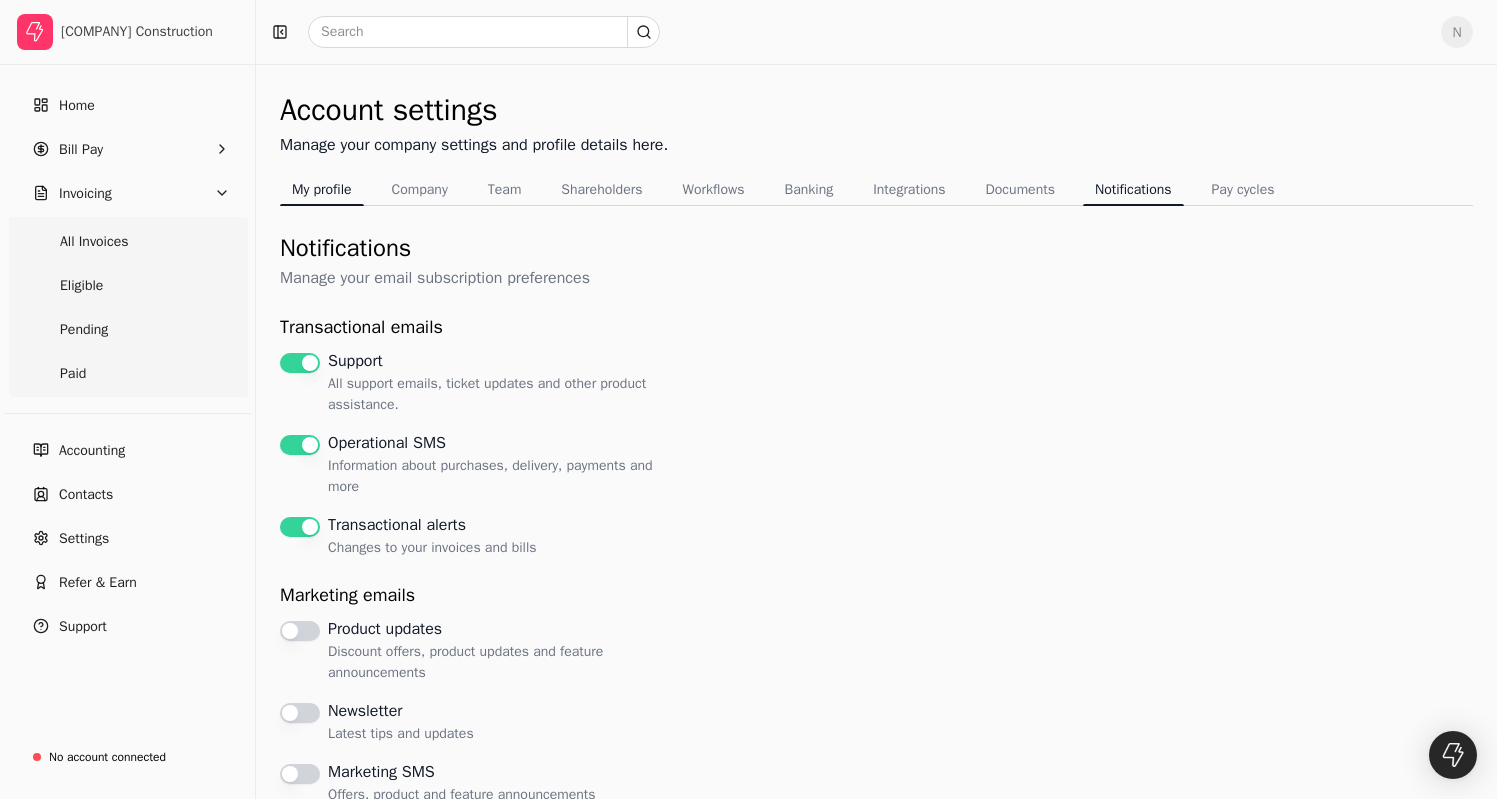 click on "My profile" at bounding box center [322, 189] 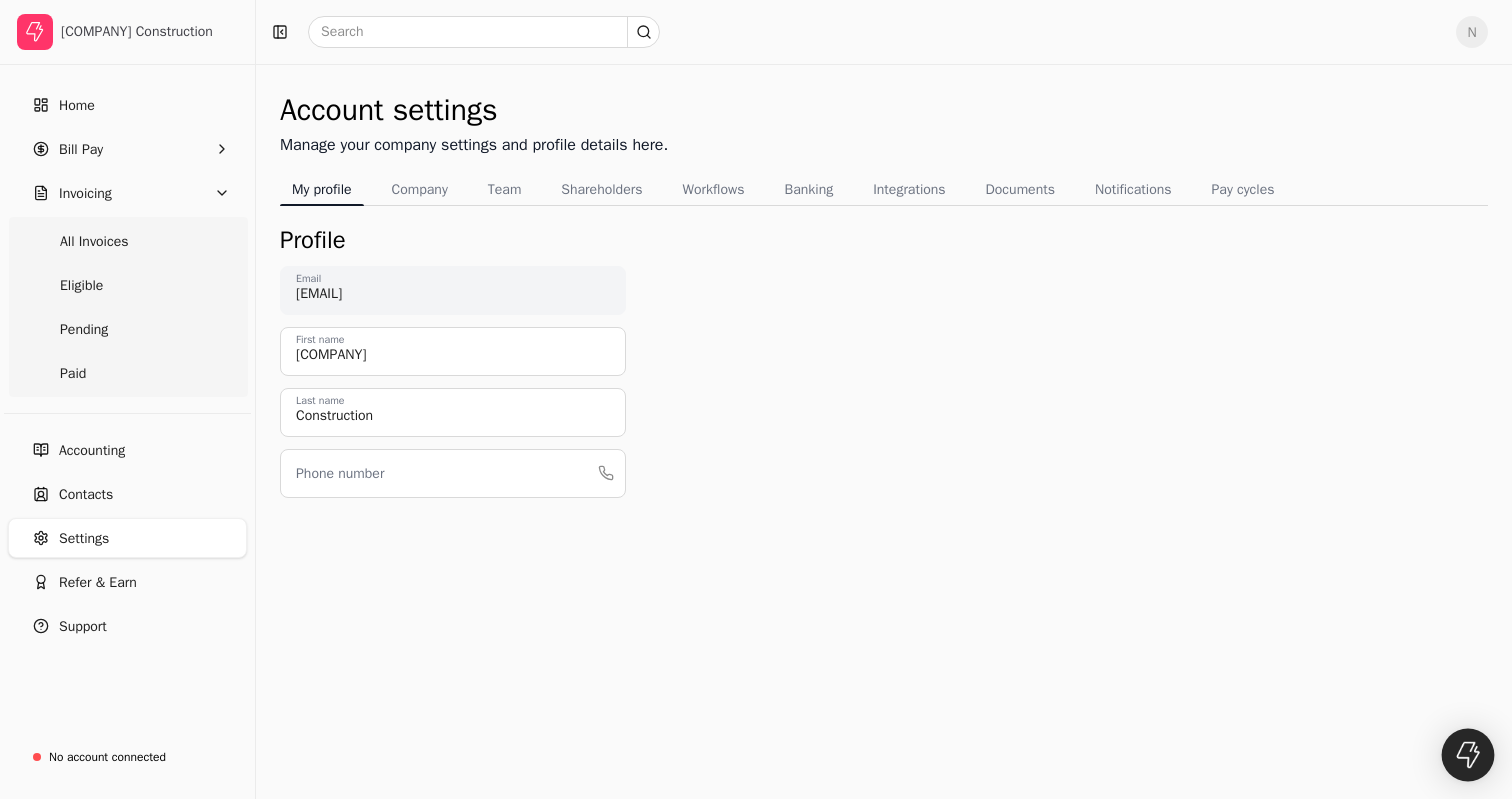 click at bounding box center (1468, 755) 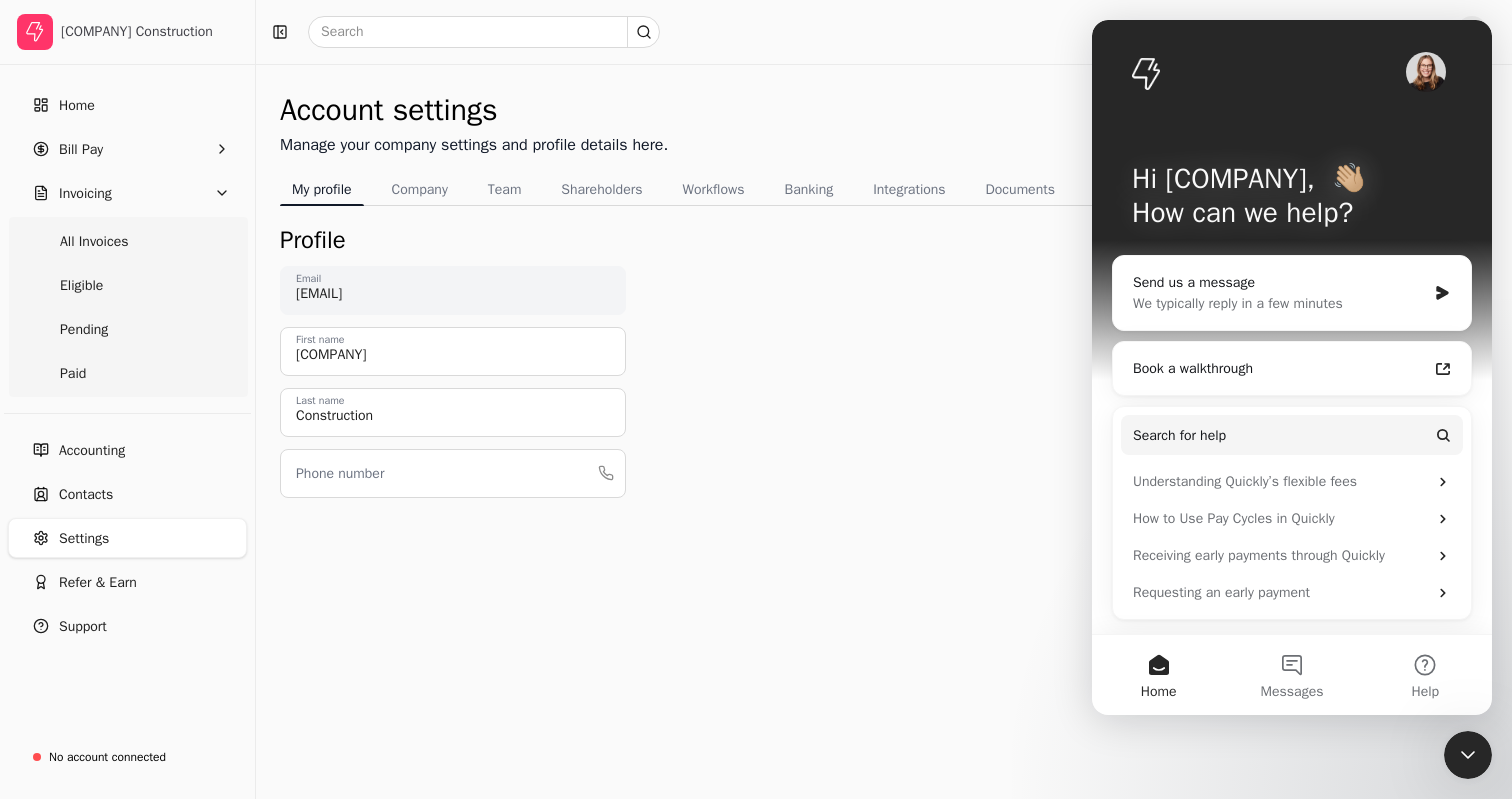 scroll, scrollTop: 0, scrollLeft: 0, axis: both 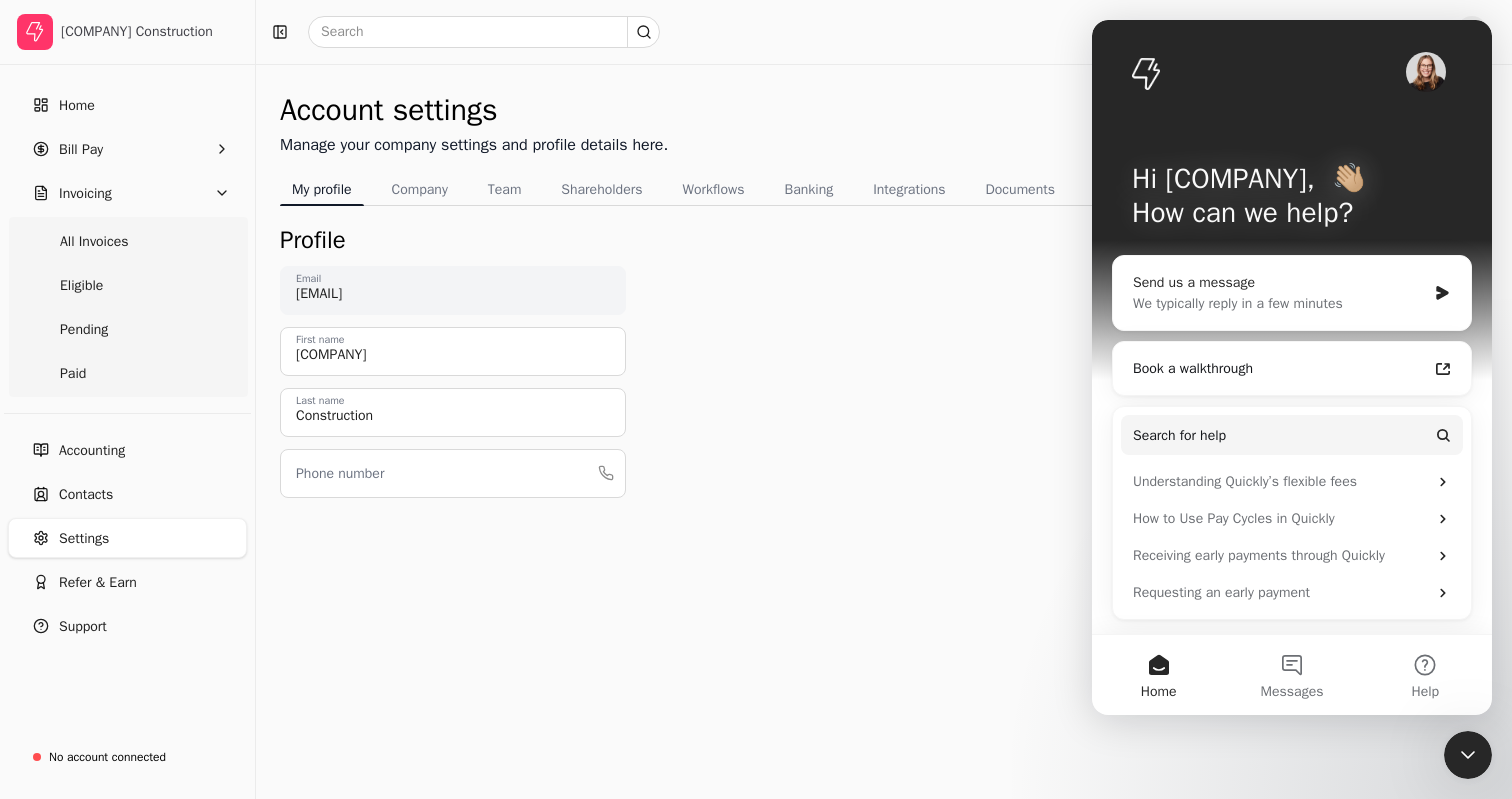click 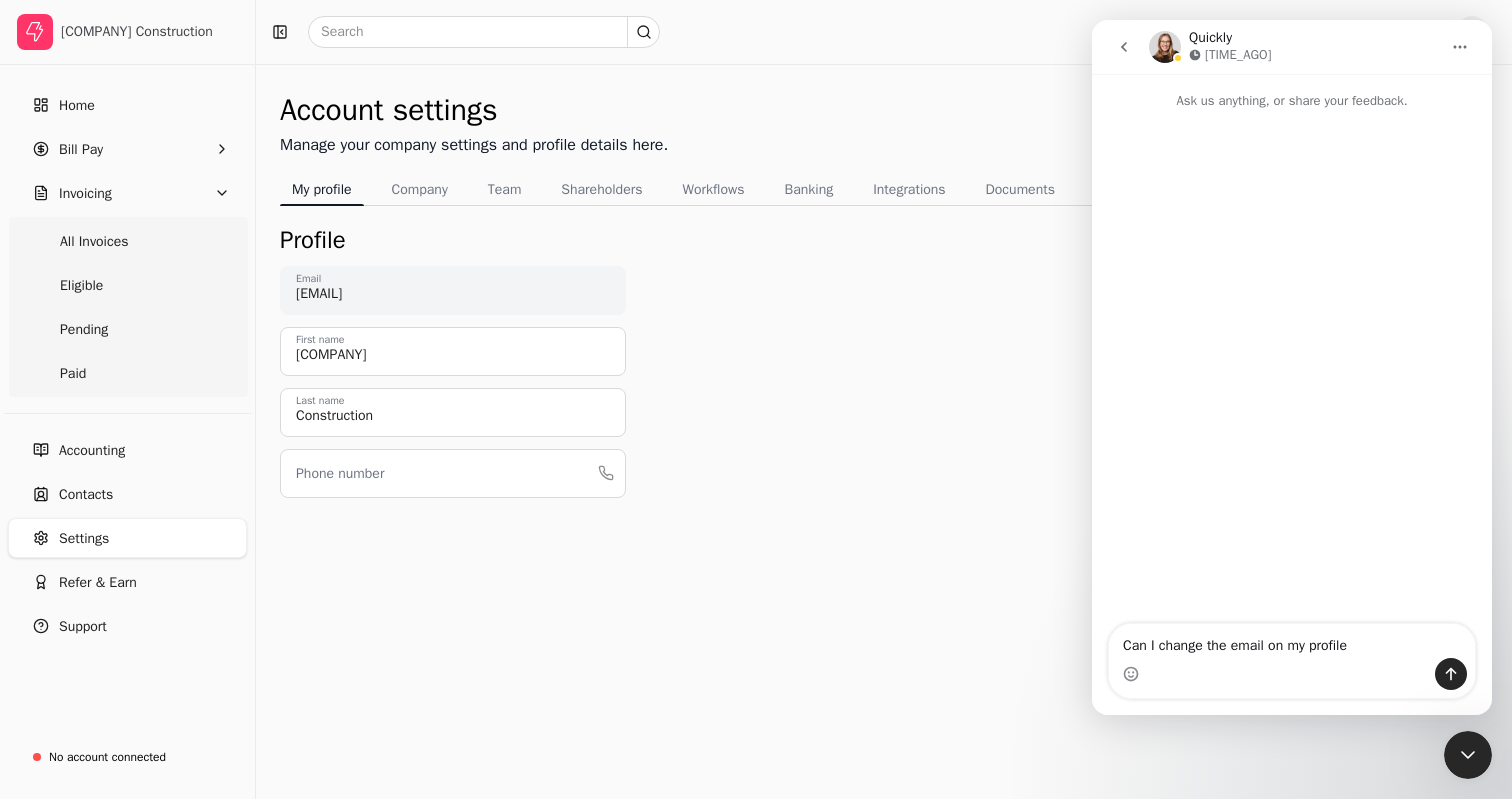 type on "Can I change the email on my profile?" 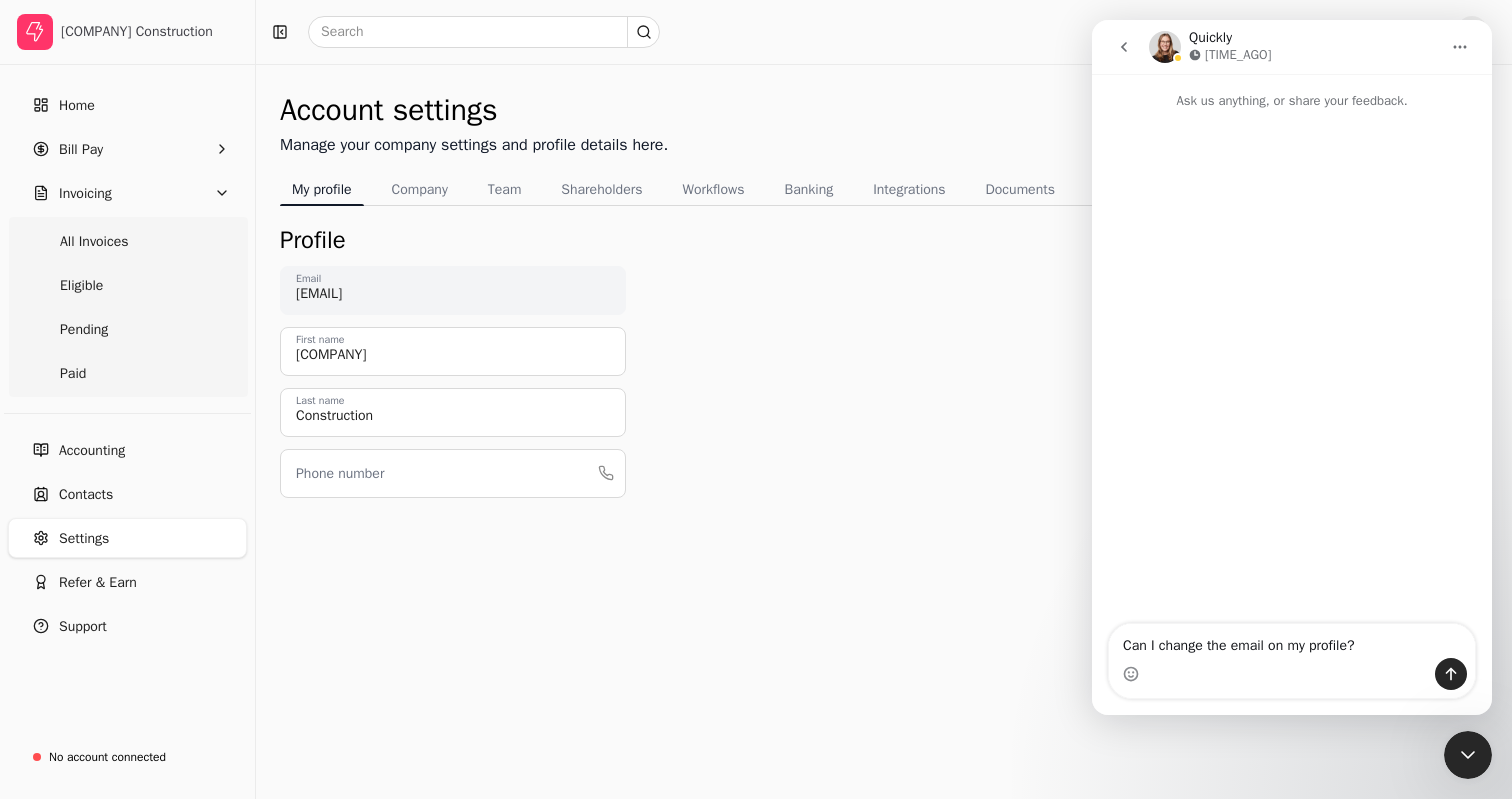 type 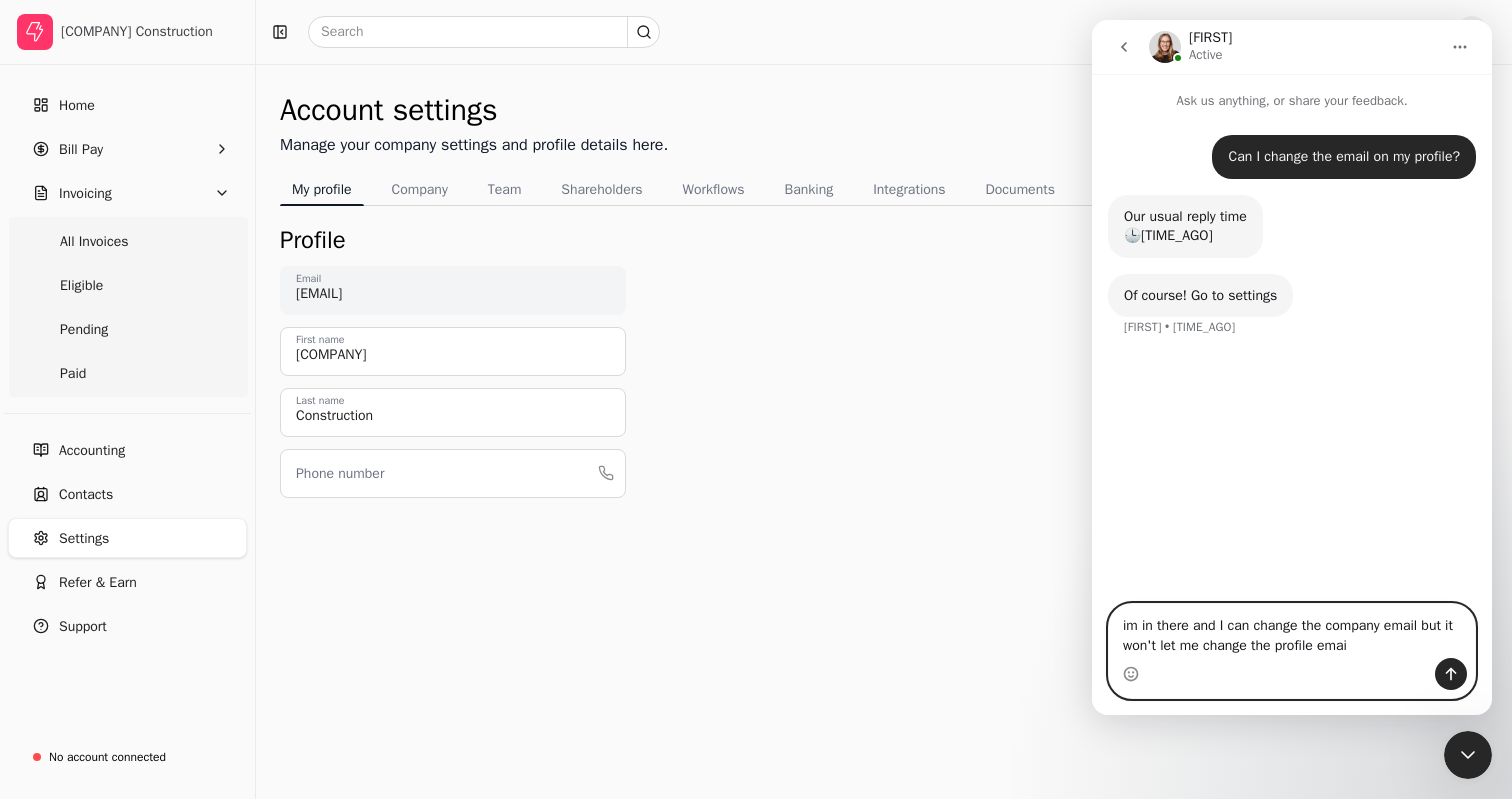 type on "im in there and I can change the company email but it won't let me change the profile email" 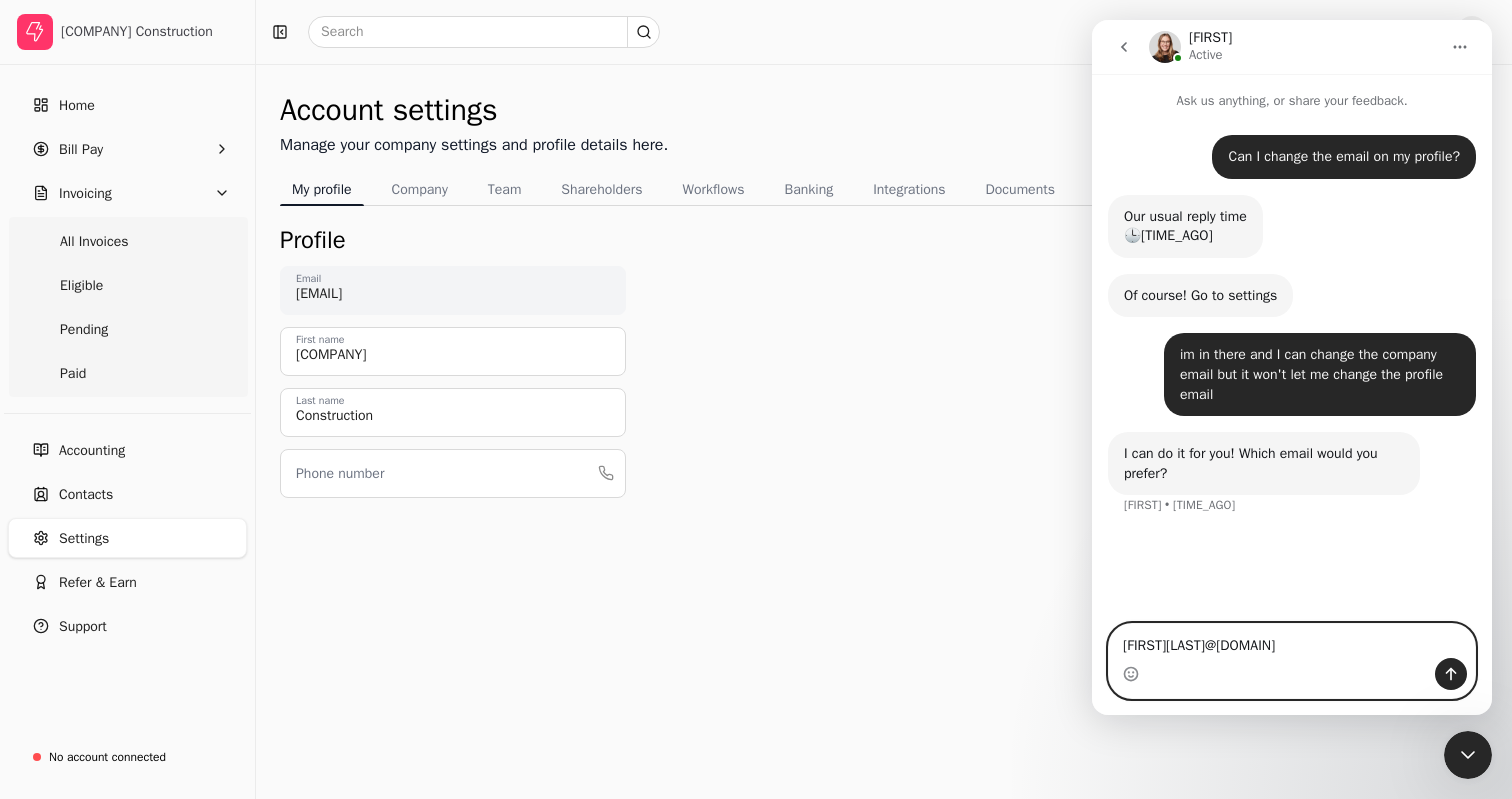 type on "[NAME]@[COMPANY].ca please" 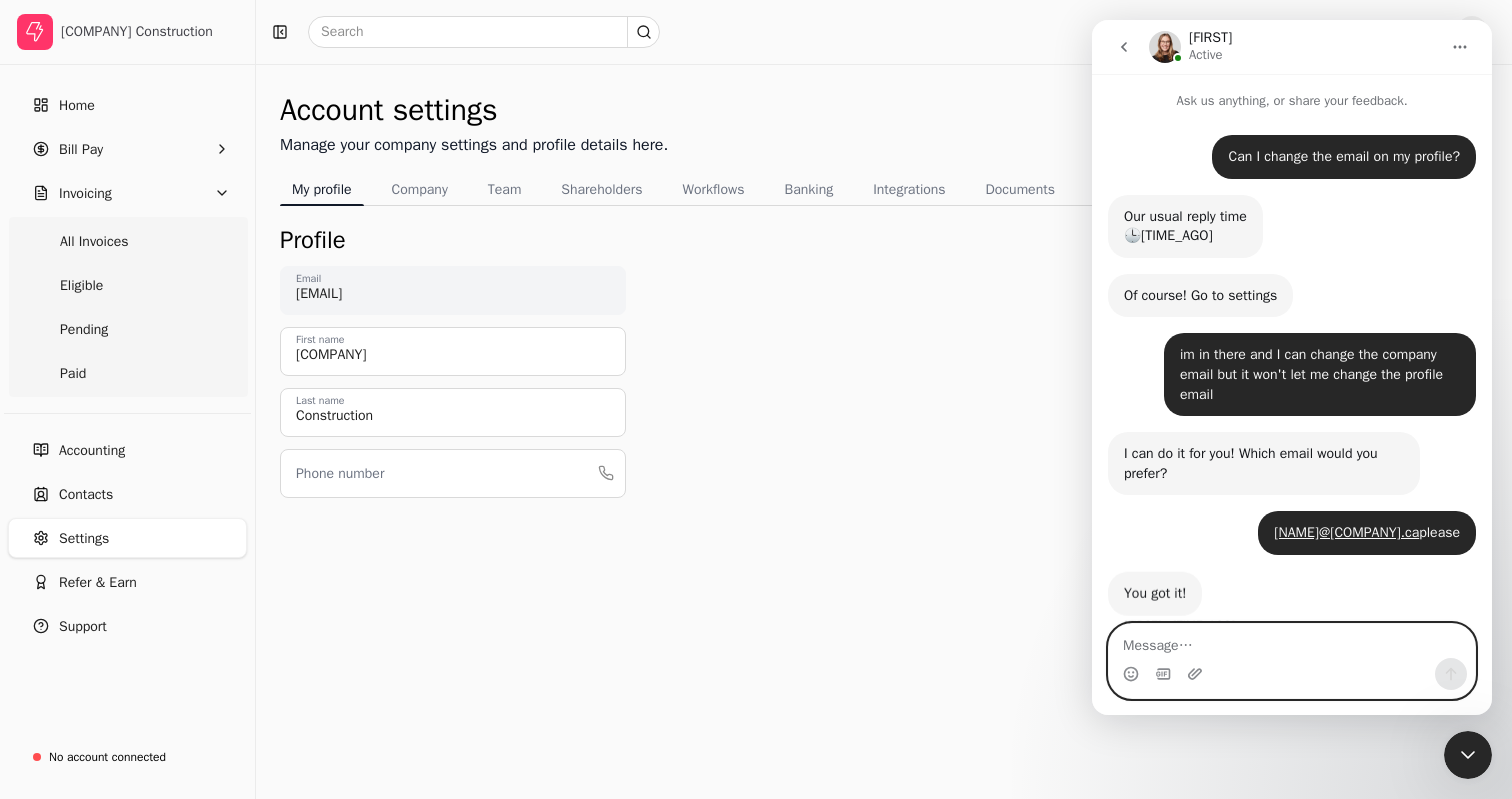 scroll, scrollTop: 26, scrollLeft: 0, axis: vertical 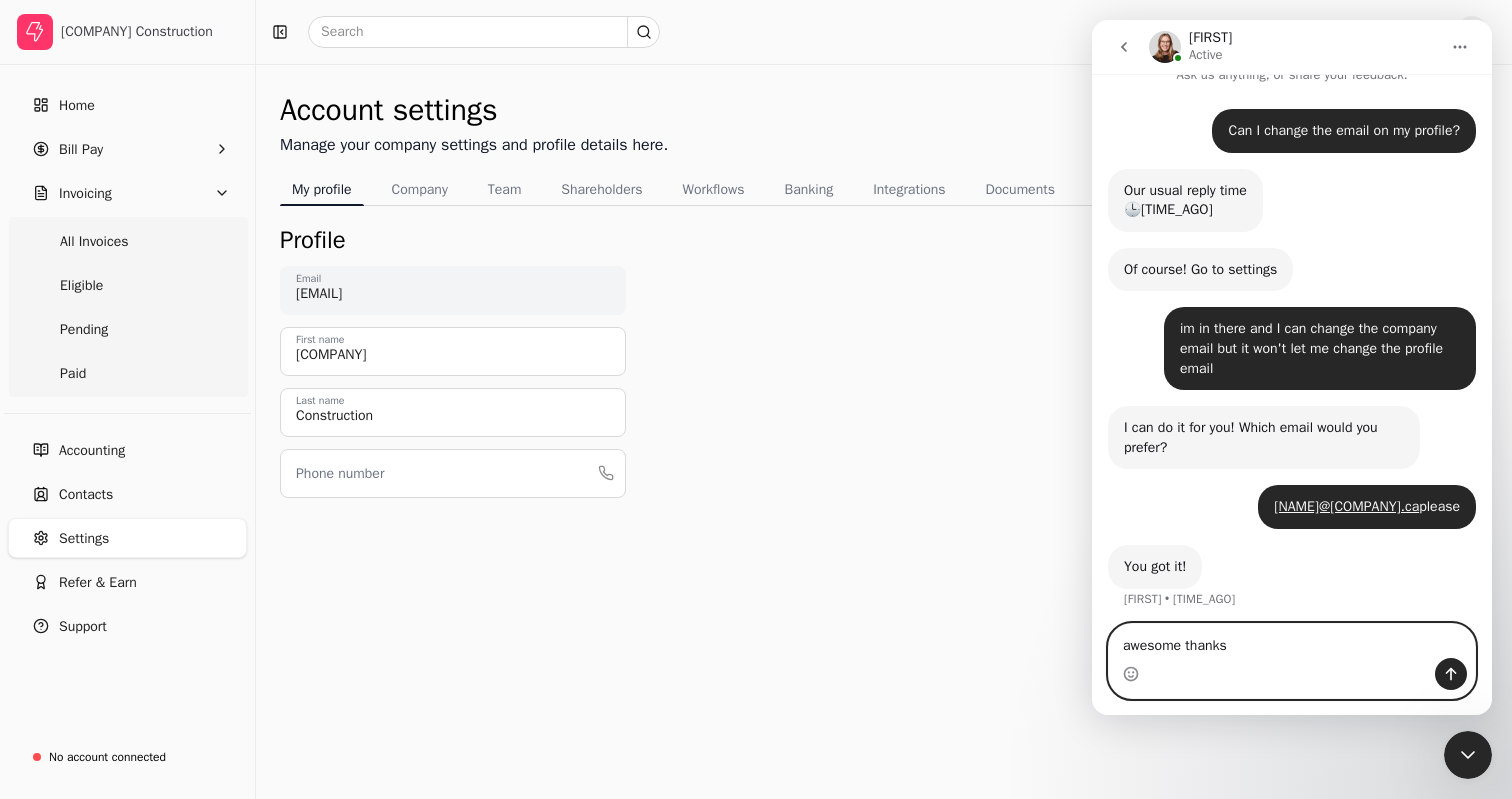 type on "awesome thanks!" 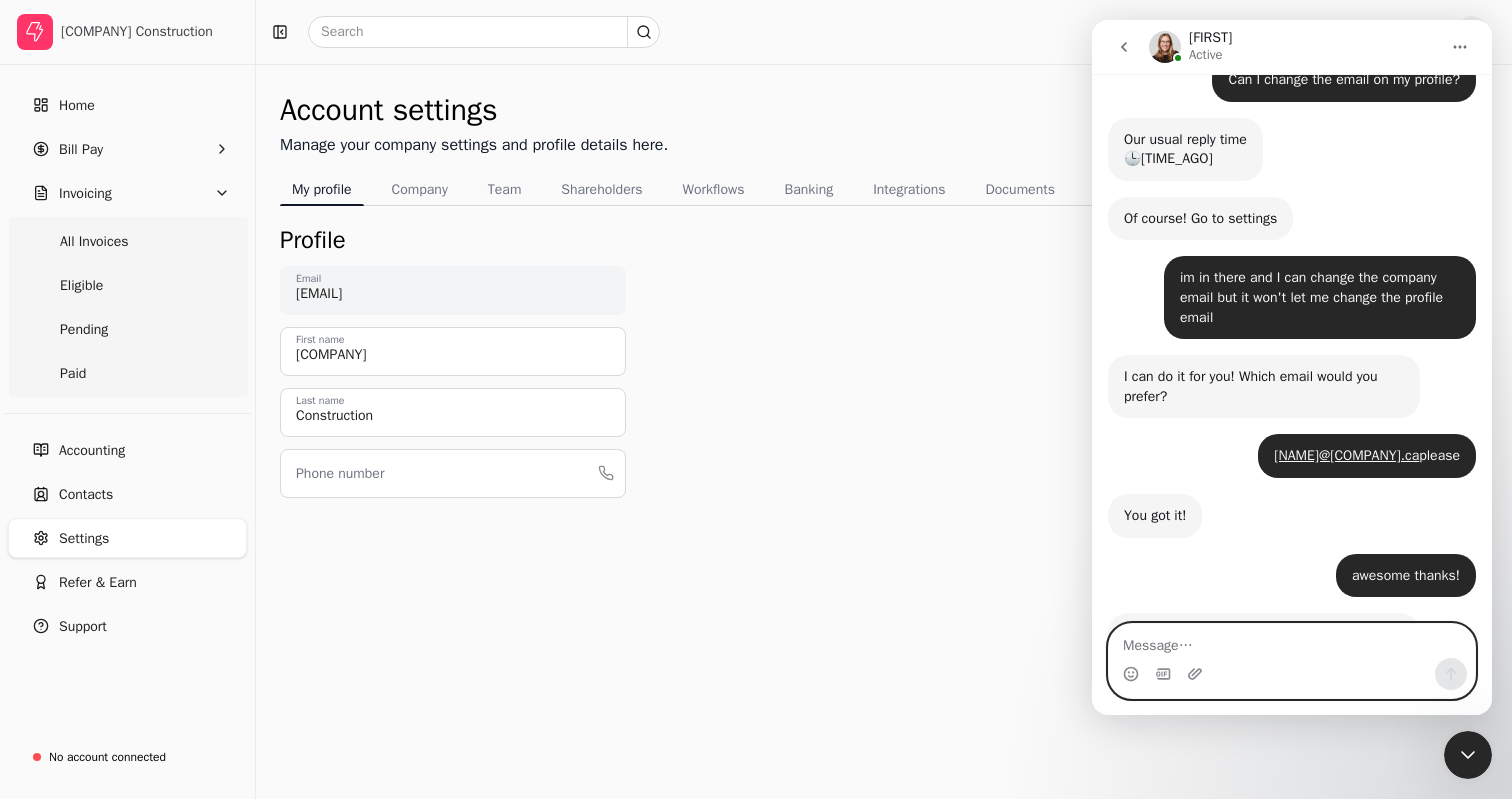 scroll, scrollTop: 163, scrollLeft: 0, axis: vertical 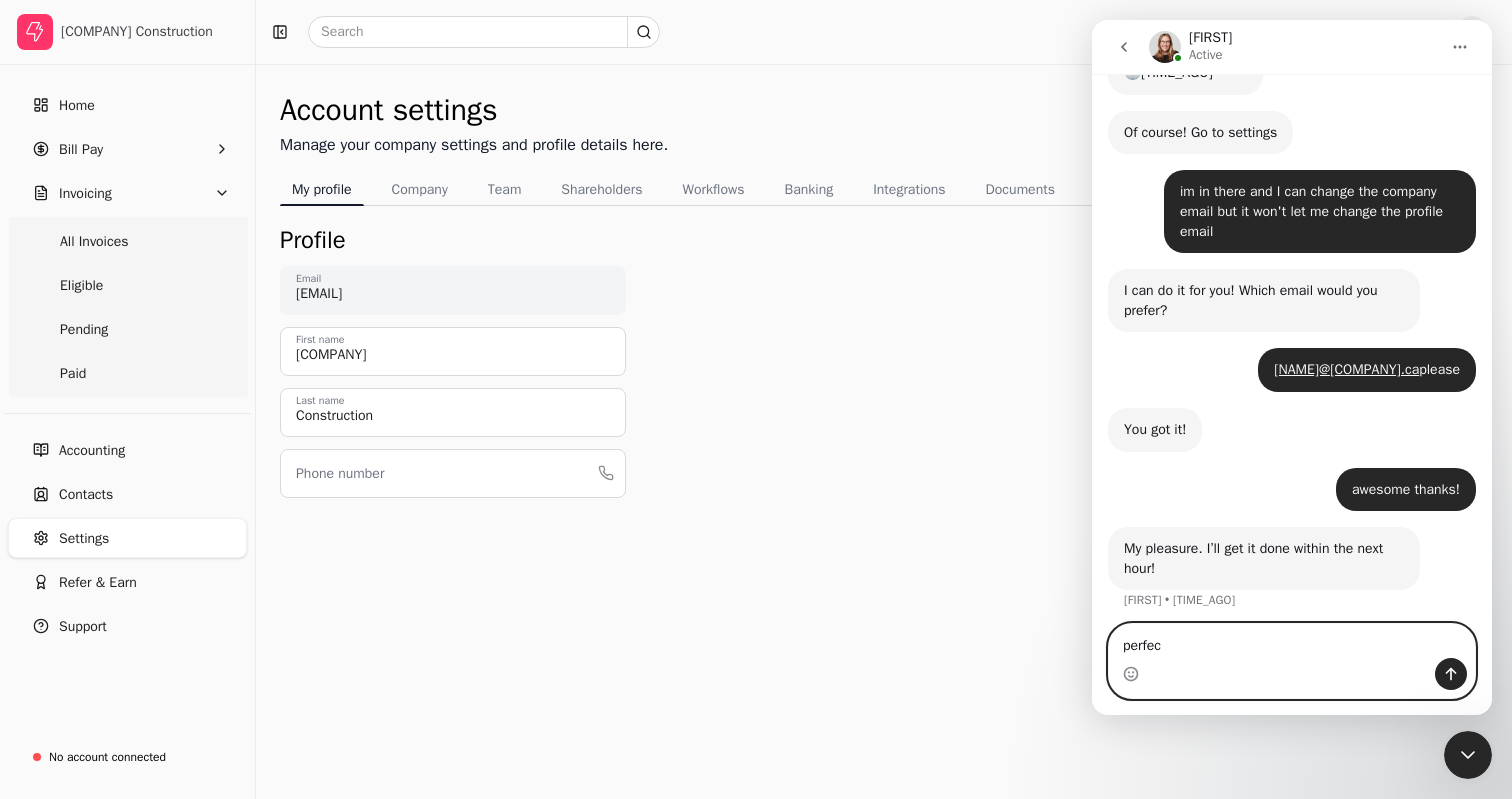 type on "perfect" 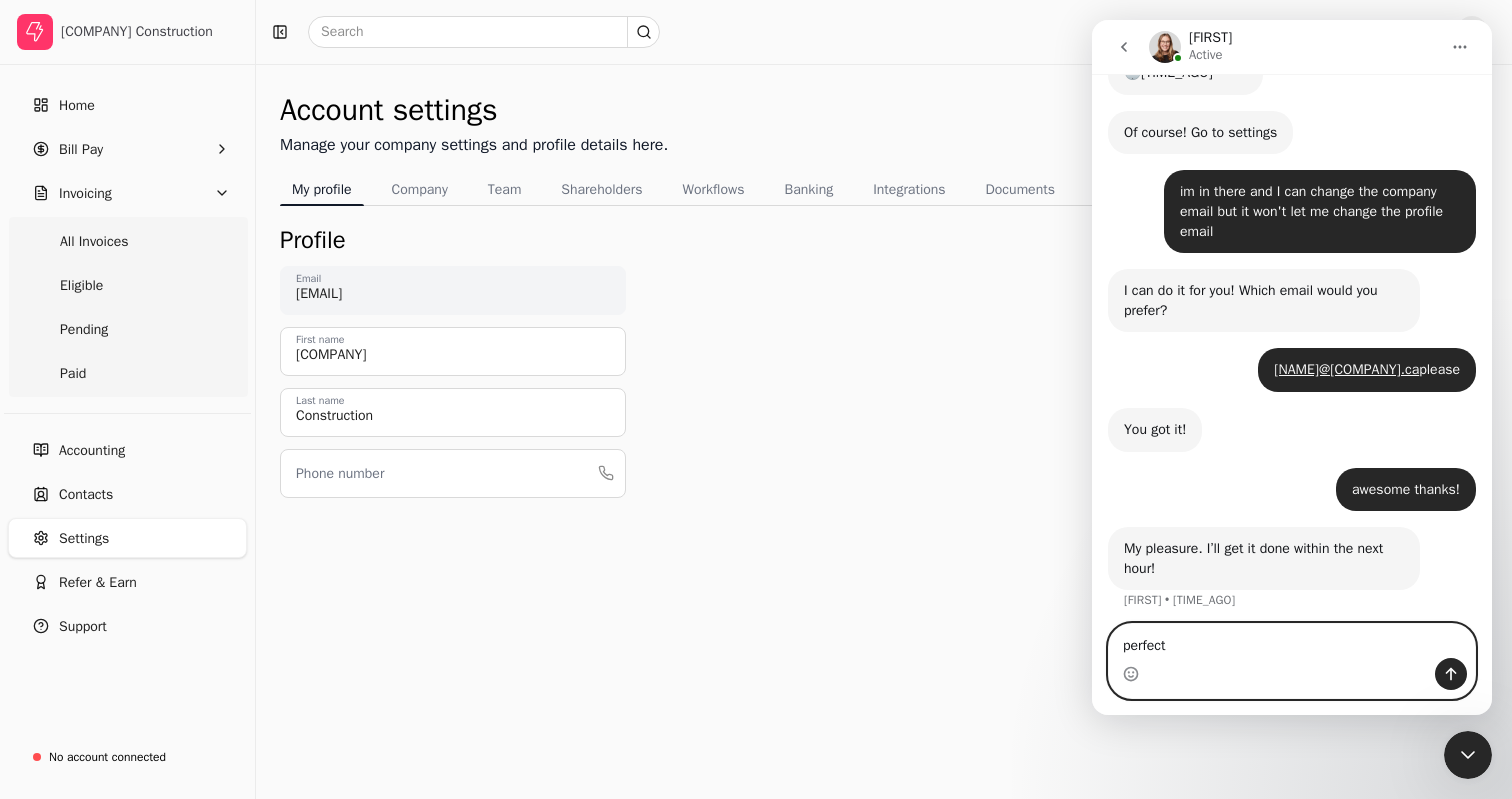 type 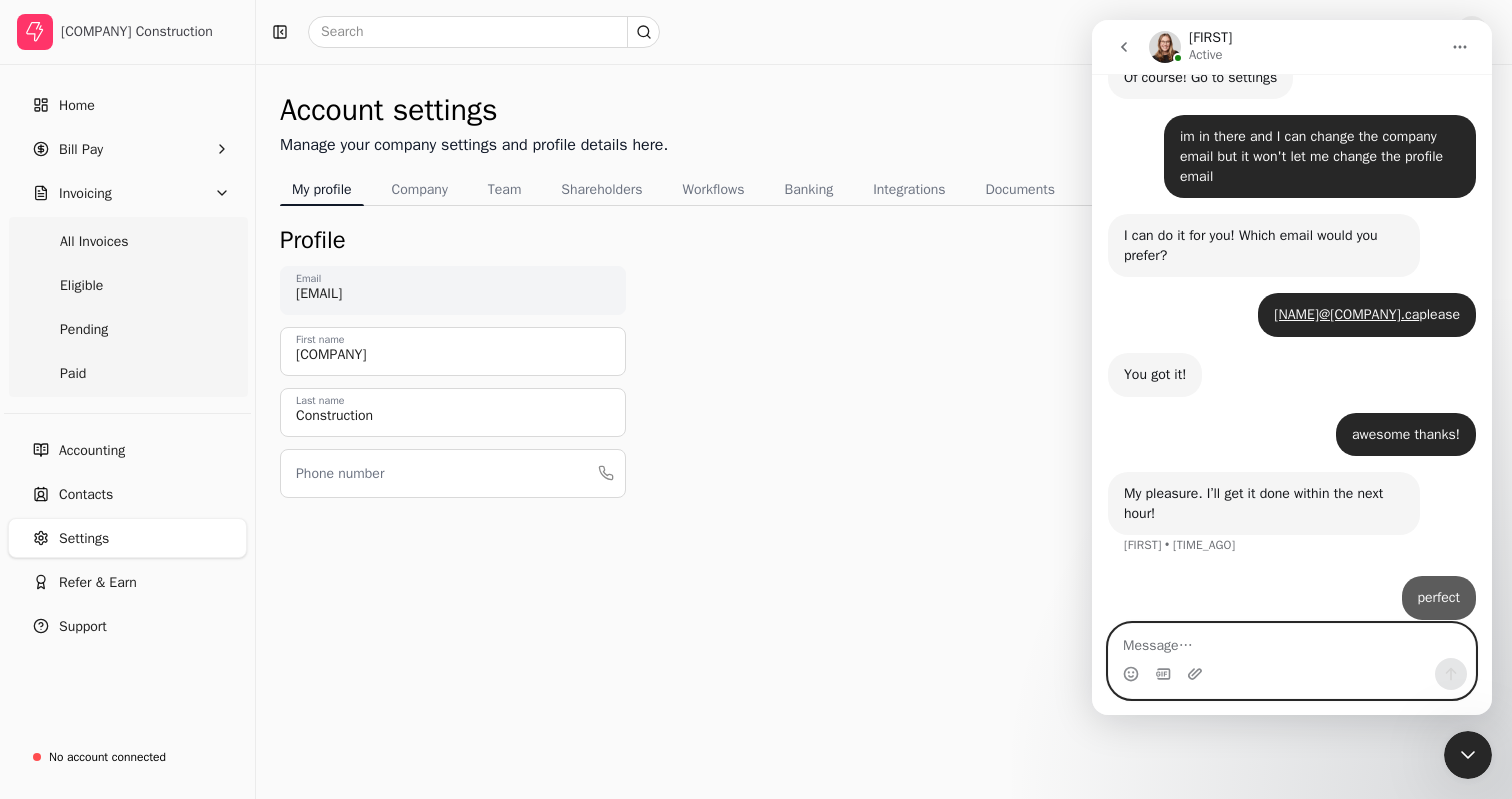 scroll, scrollTop: 222, scrollLeft: 0, axis: vertical 